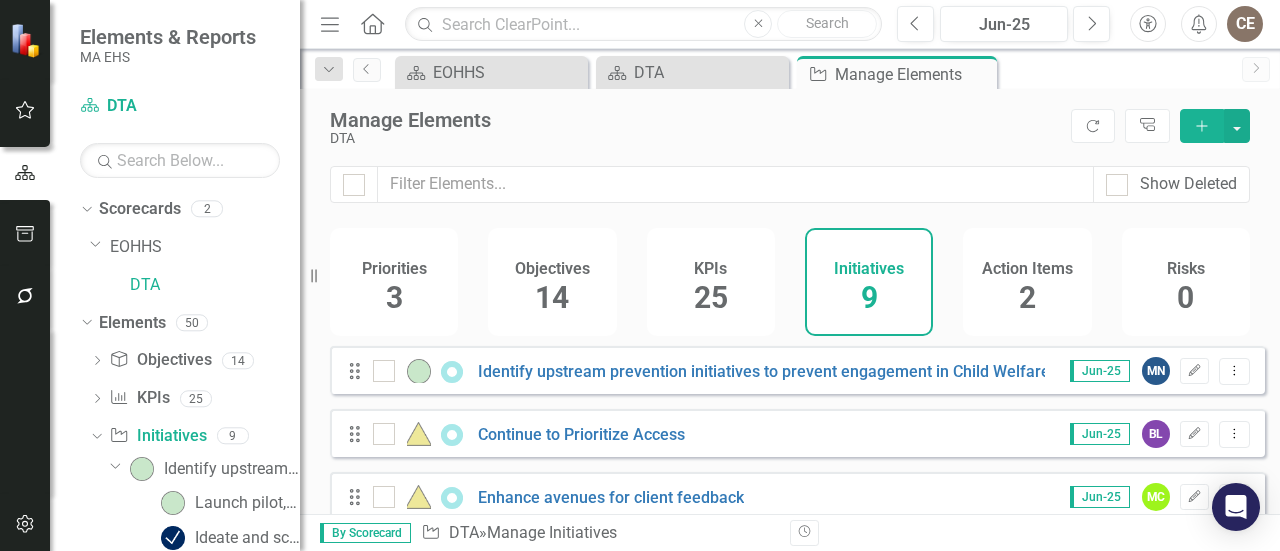 scroll, scrollTop: 0, scrollLeft: 0, axis: both 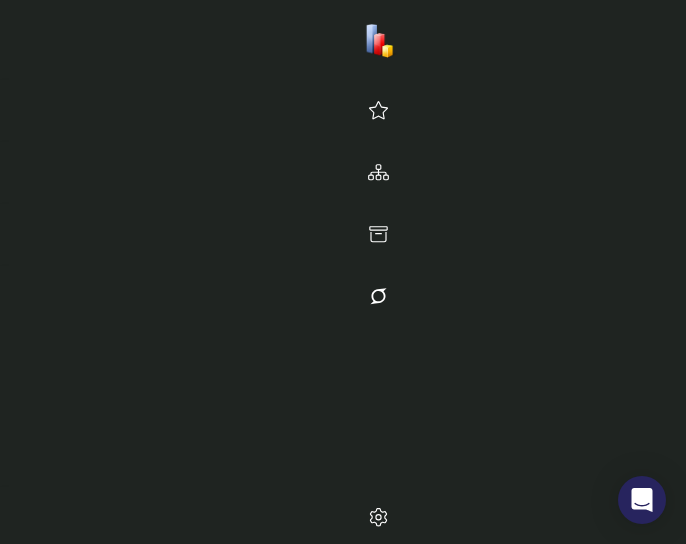 click on "Integrated eligibility and enrollment" at bounding box center (1063, 515) 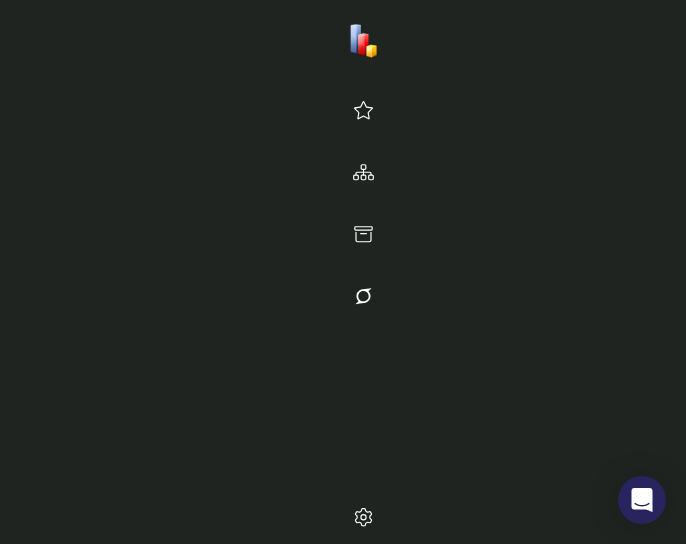 scroll, scrollTop: 0, scrollLeft: 0, axis: both 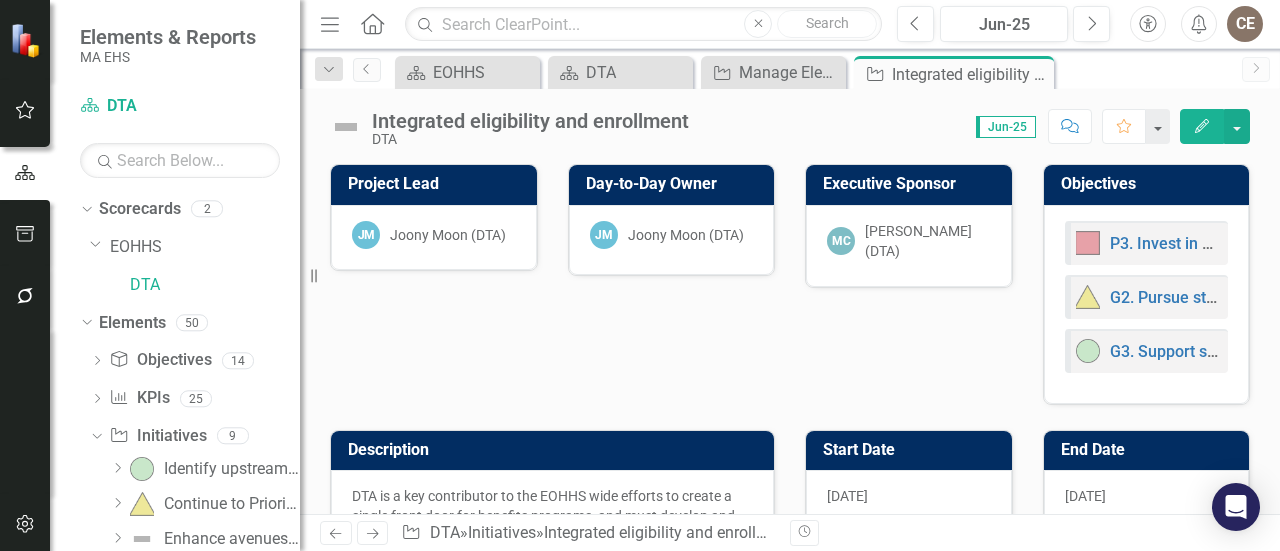 click at bounding box center [346, 127] 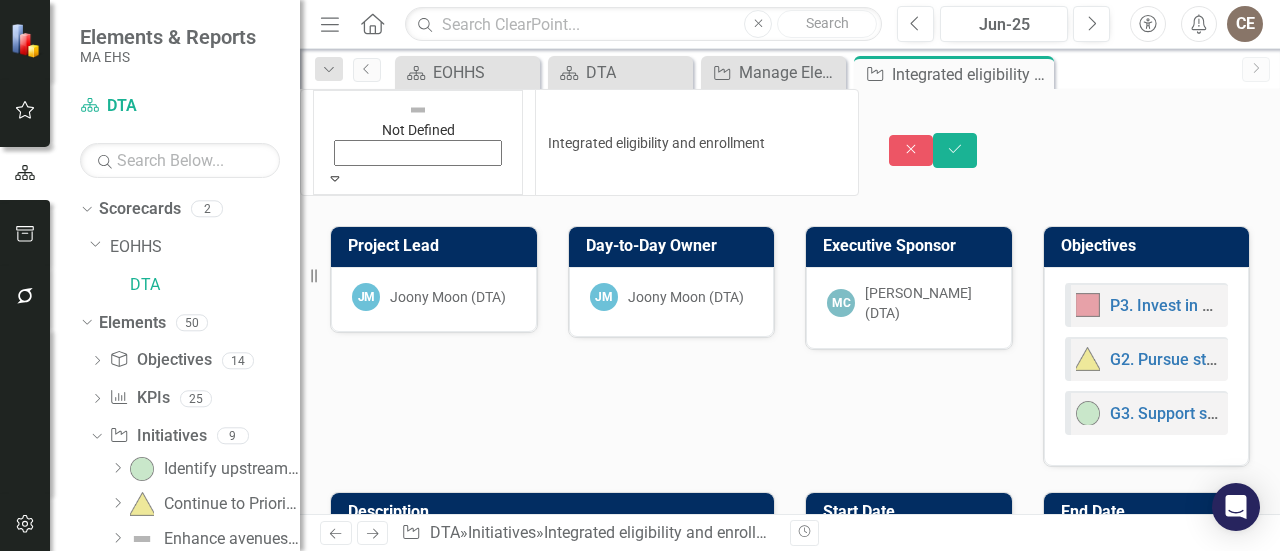 click on "Expand" 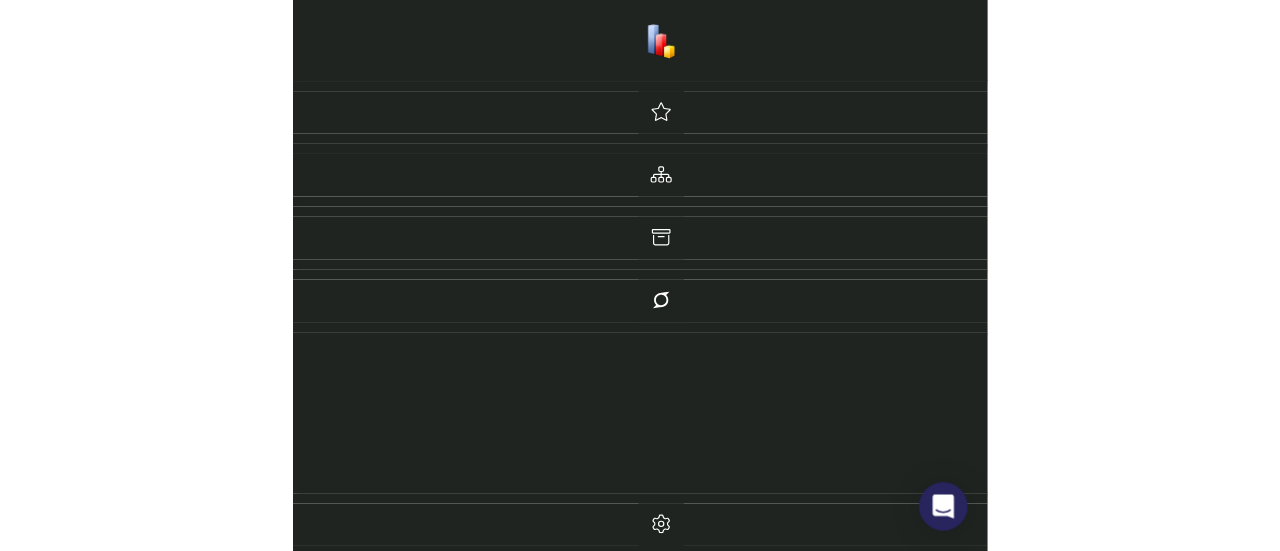 scroll, scrollTop: 300, scrollLeft: 0, axis: vertical 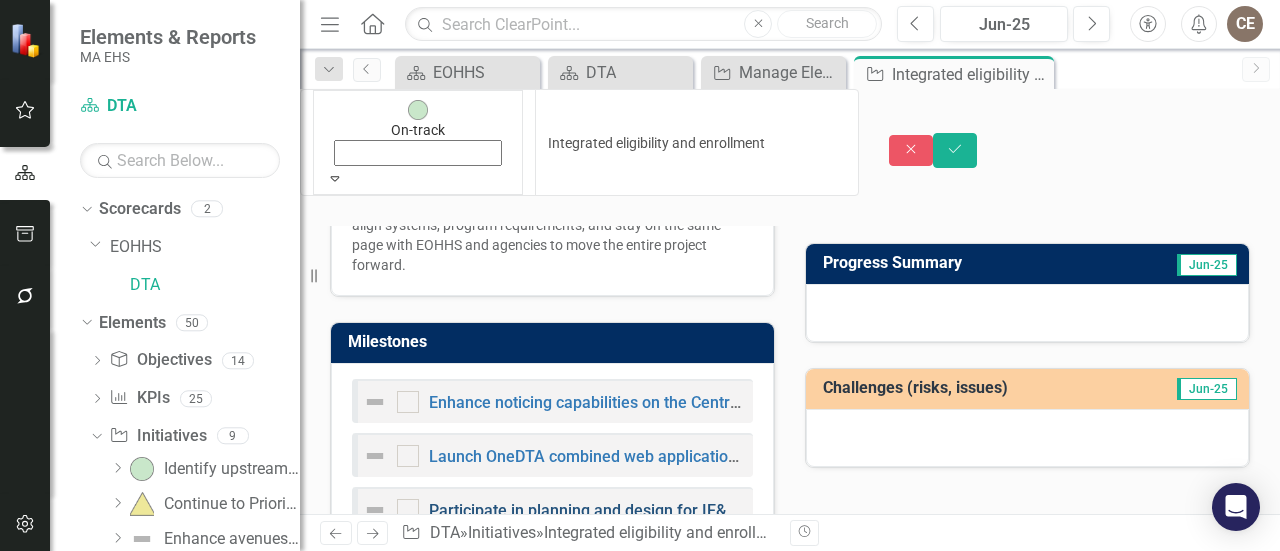 click on "Participate in planning and design for IE&E Common Application Portal" at bounding box center (682, 510) 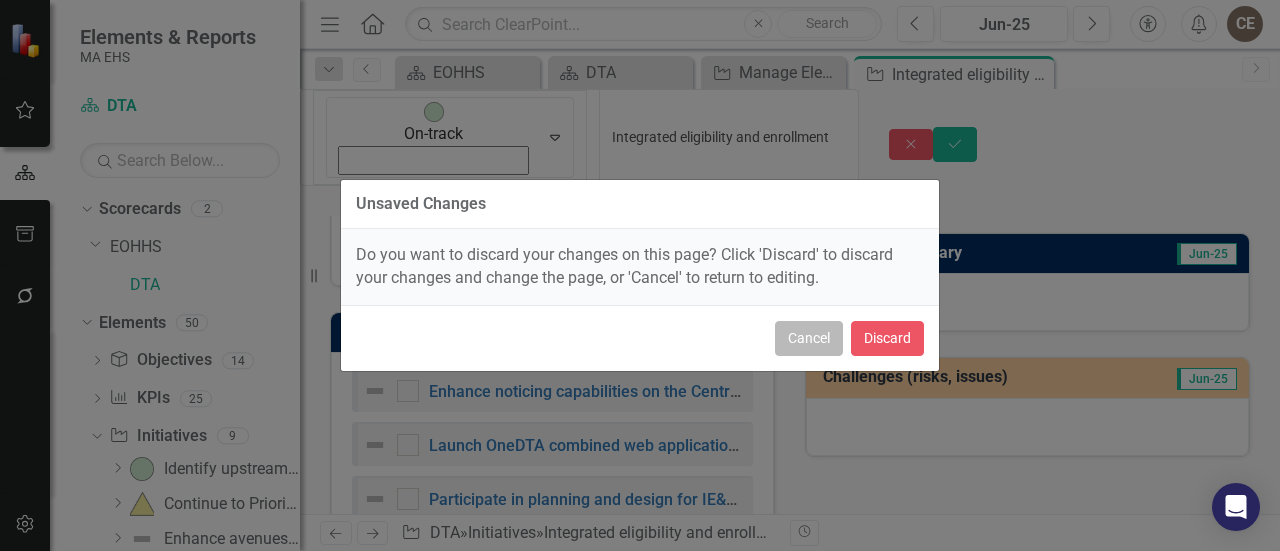 click on "Cancel" at bounding box center [809, 338] 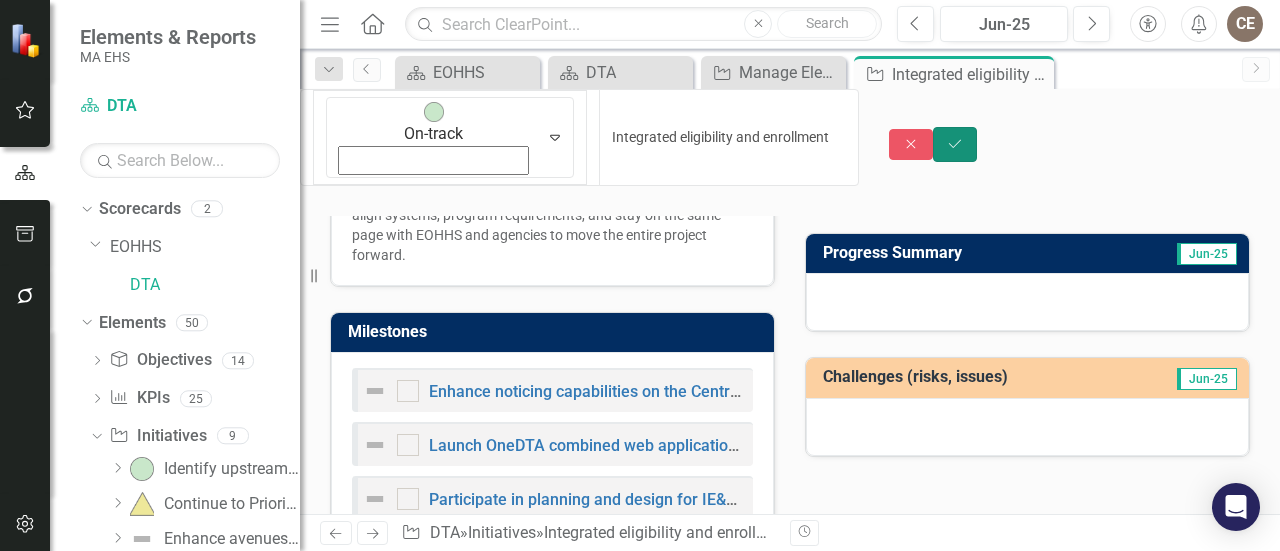 click on "Save" at bounding box center (955, 144) 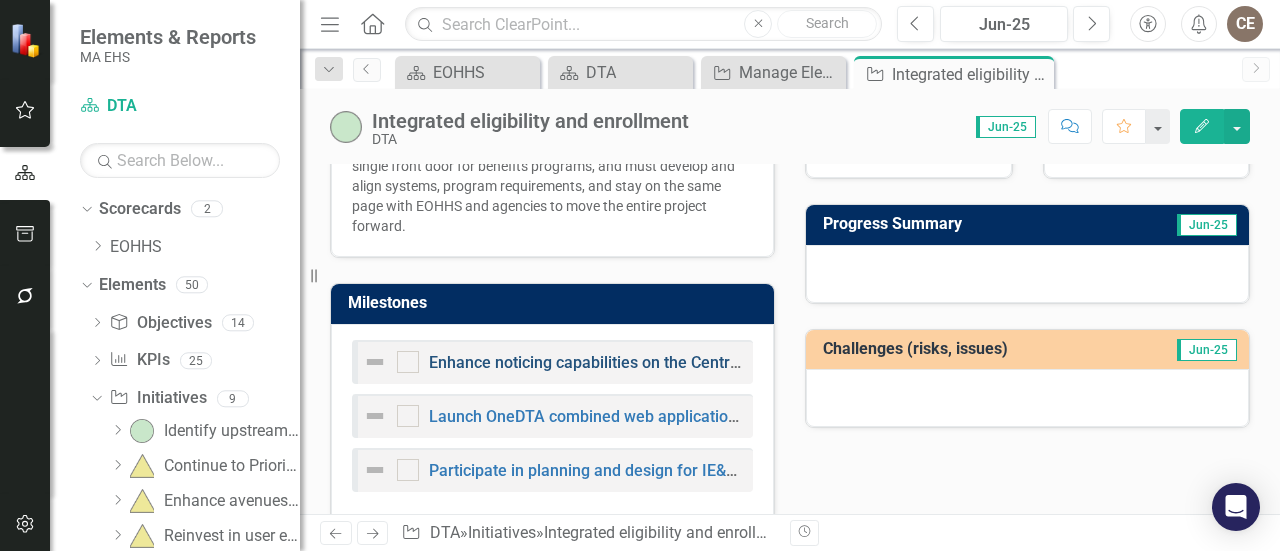 scroll, scrollTop: 374, scrollLeft: 0, axis: vertical 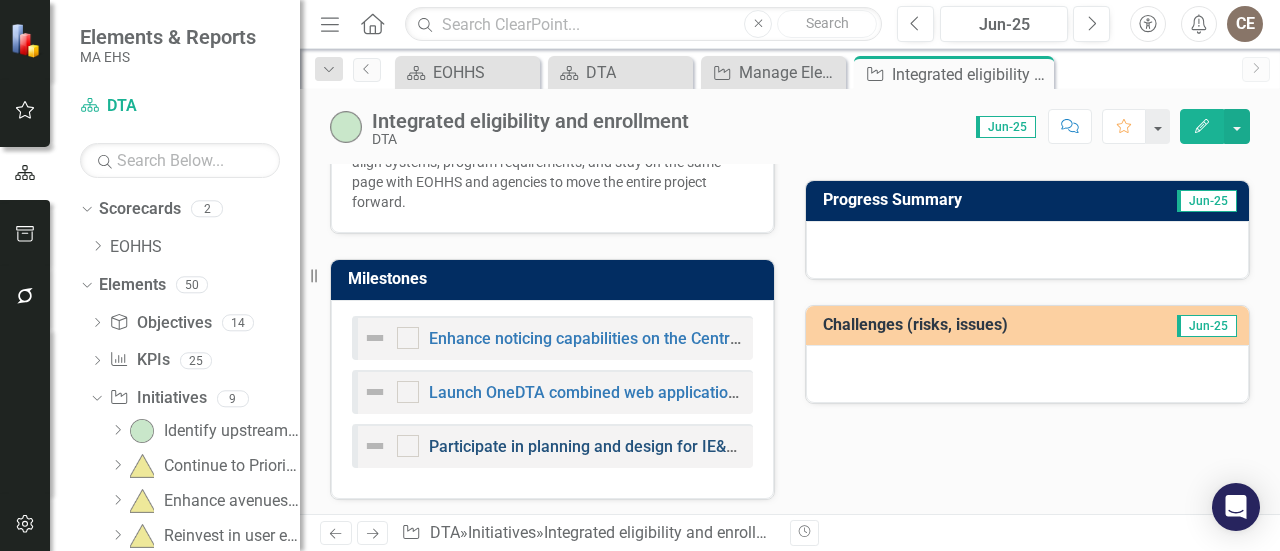 click on "Participate in planning and design for IE&E Common Application Portal" at bounding box center [682, 446] 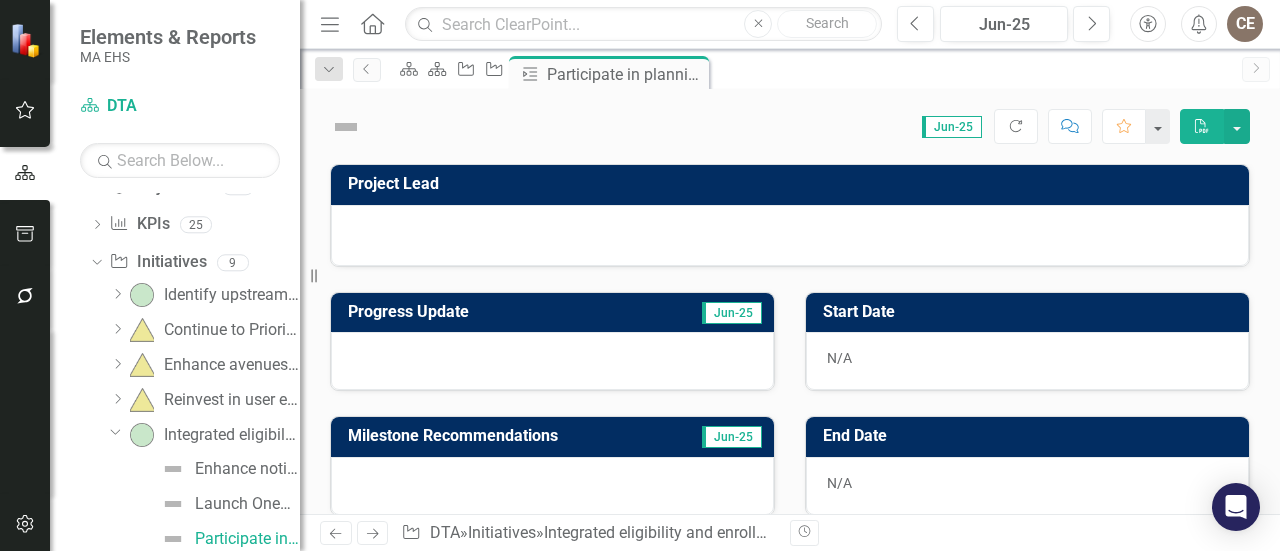 scroll, scrollTop: 139, scrollLeft: 0, axis: vertical 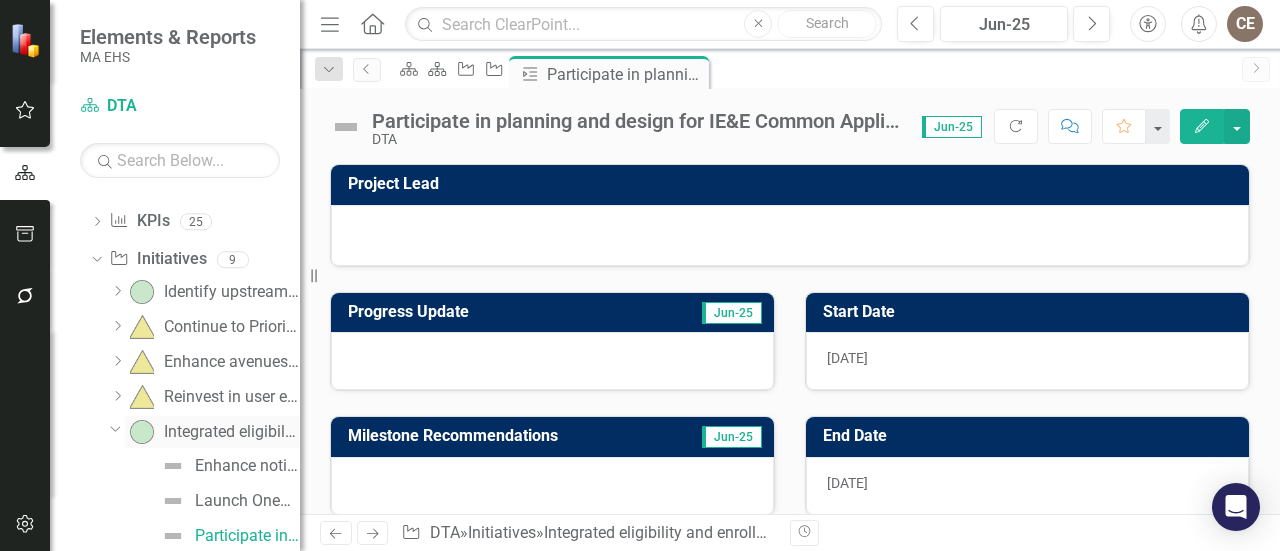 click on "Integrated eligibility and enrollment" at bounding box center [232, 432] 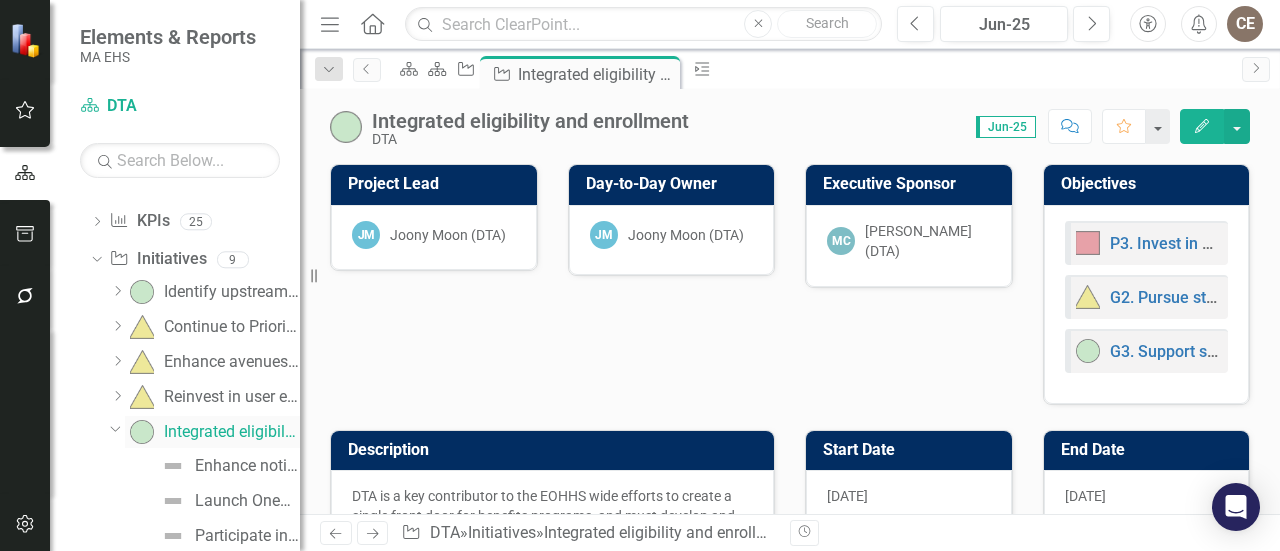 scroll, scrollTop: 35, scrollLeft: 0, axis: vertical 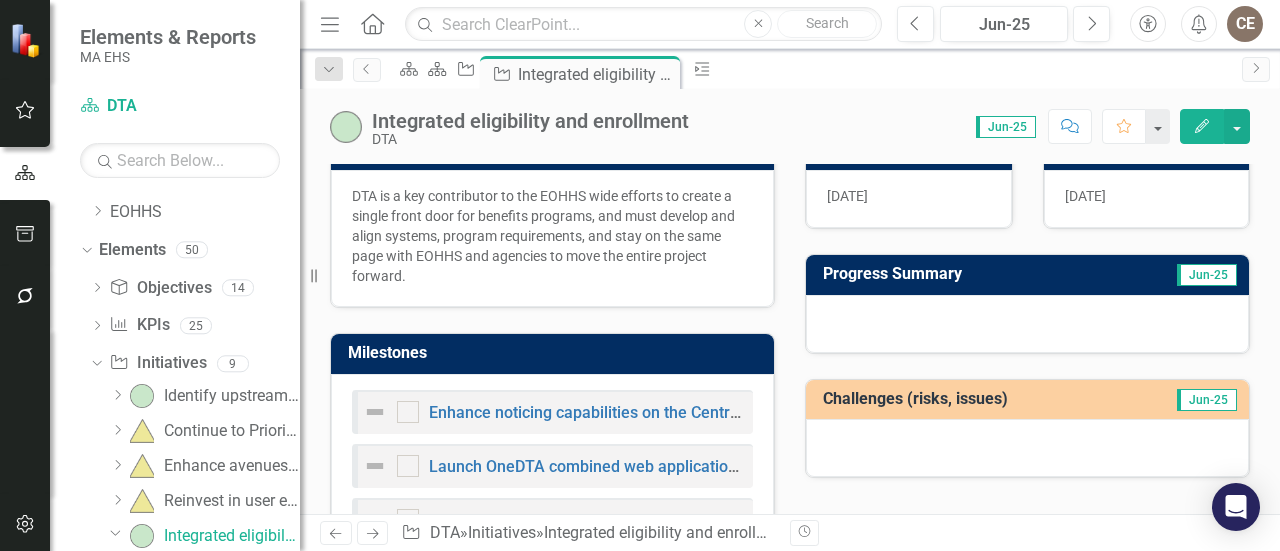 click at bounding box center [1027, 324] 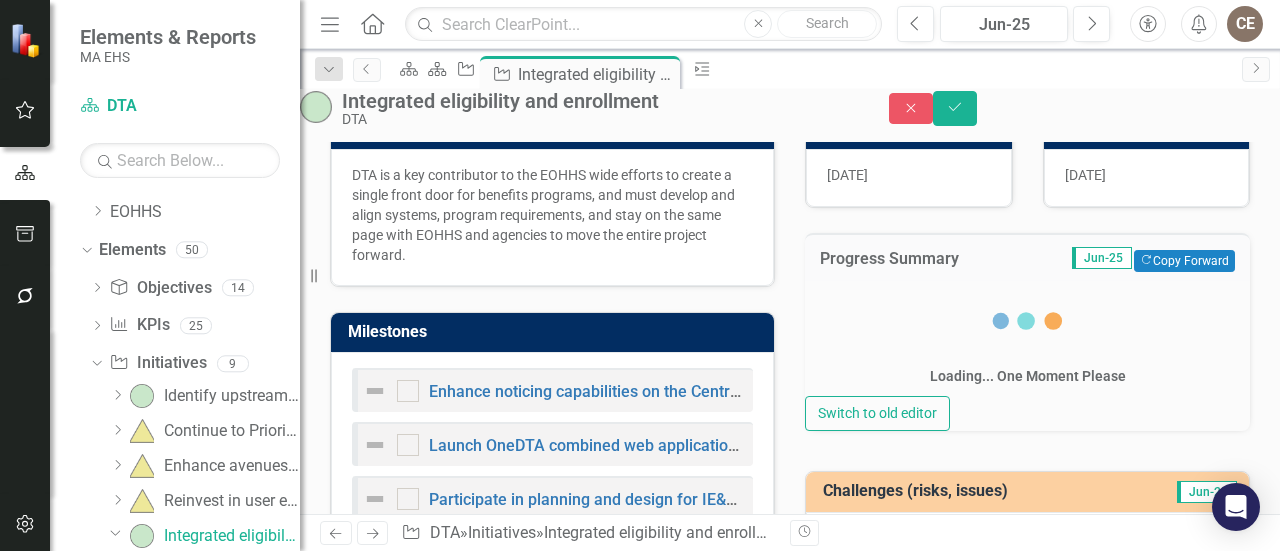 click on "Loading... One Moment Please" at bounding box center [1027, 338] 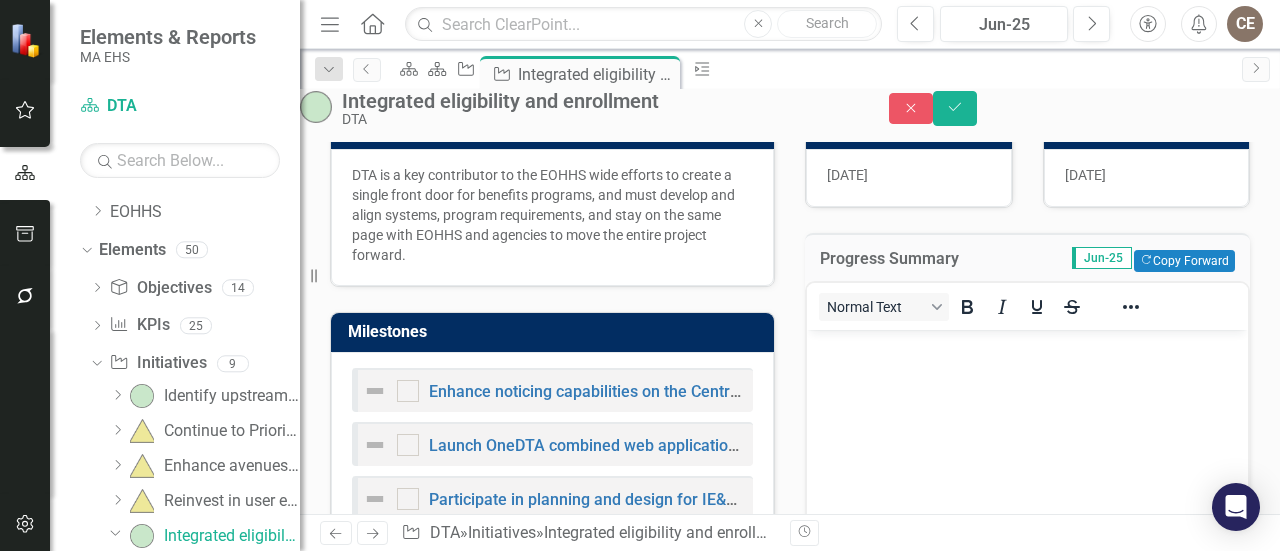click on "Normal Text" at bounding box center [954, 306] 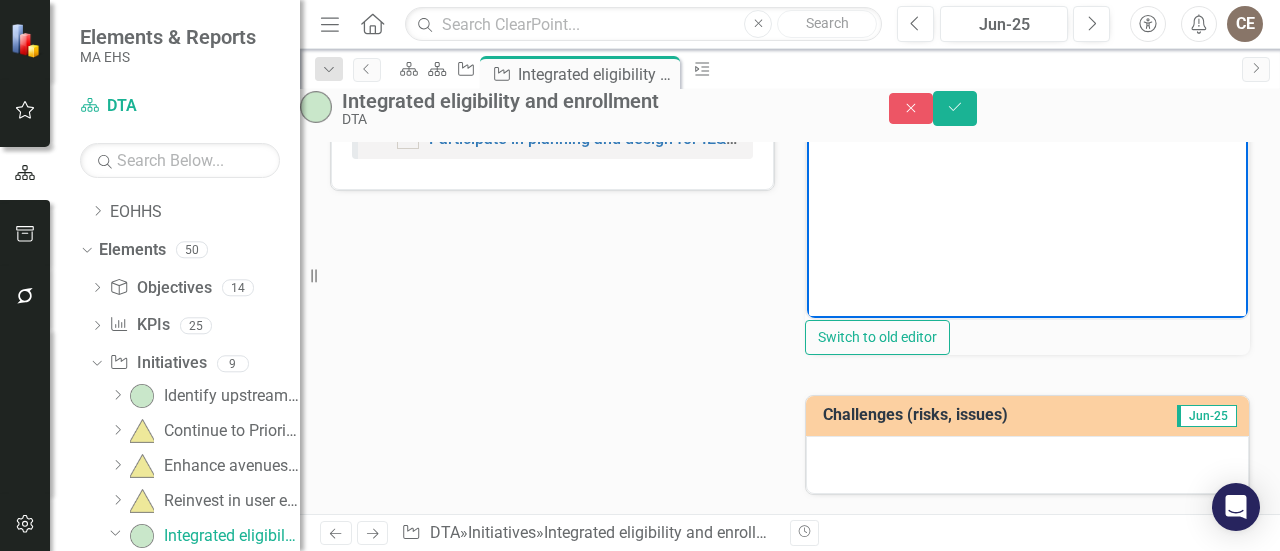 scroll, scrollTop: 724, scrollLeft: 0, axis: vertical 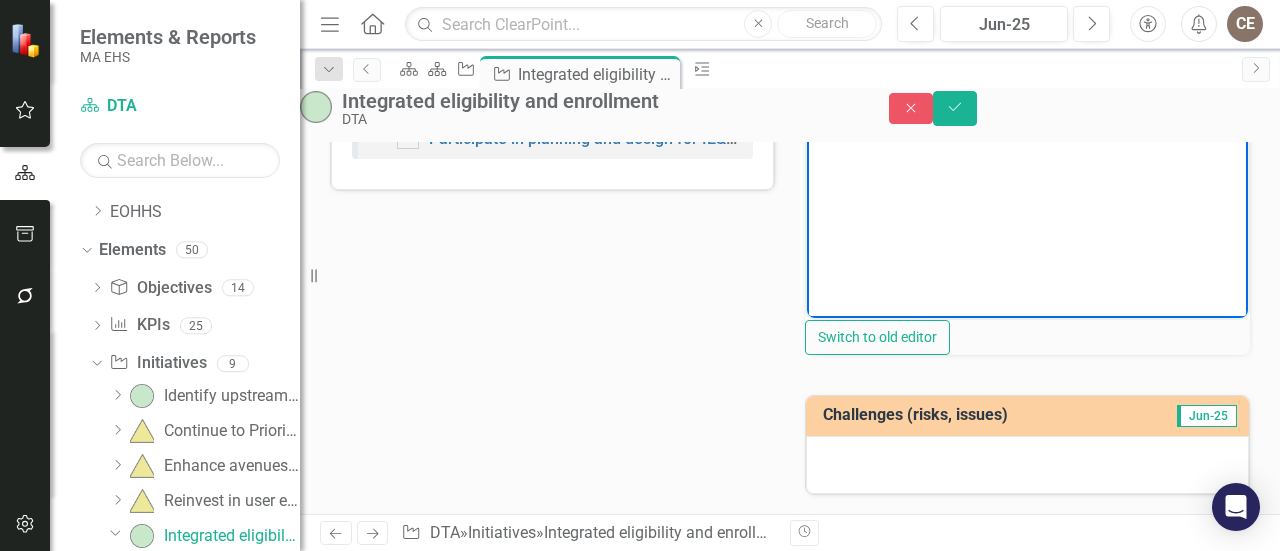 click at bounding box center (1027, 465) 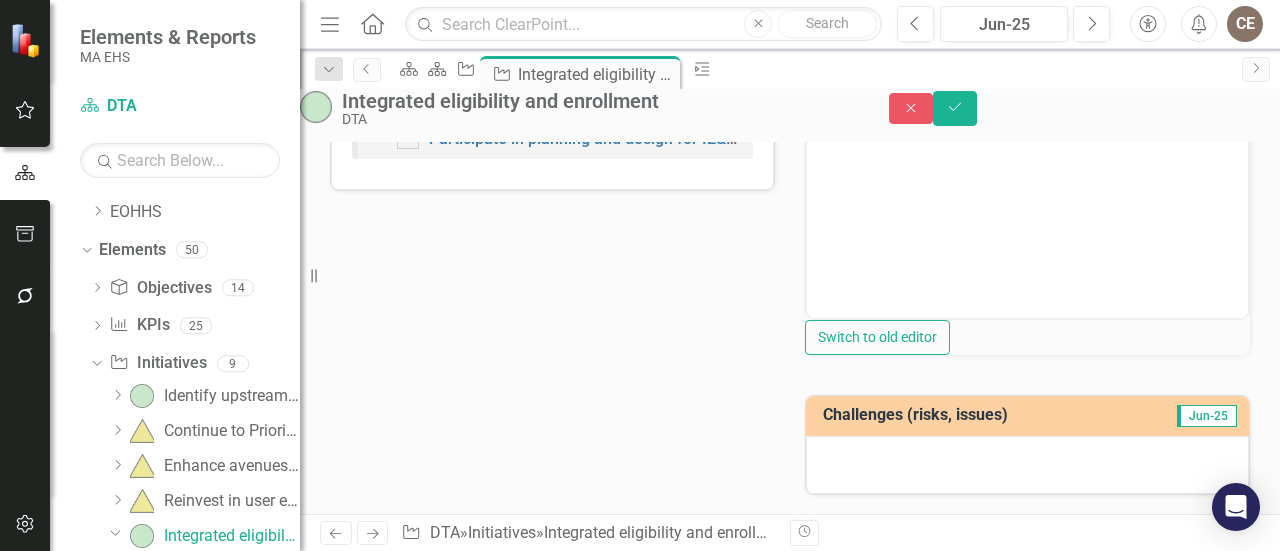 click at bounding box center (1027, 465) 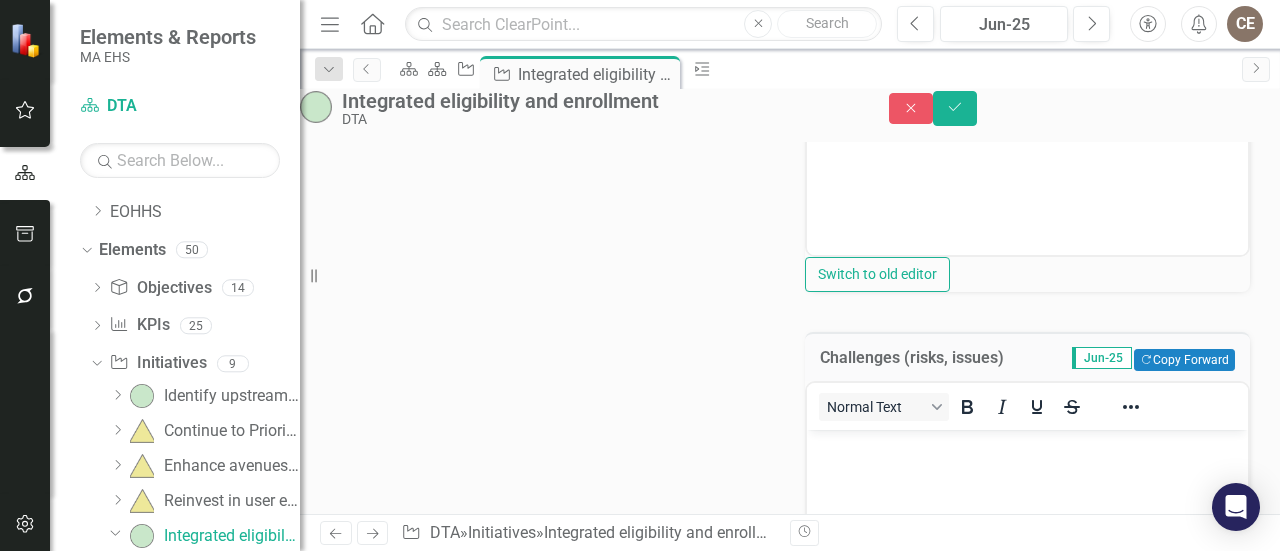 click on "Normal Text" at bounding box center [1027, 581] 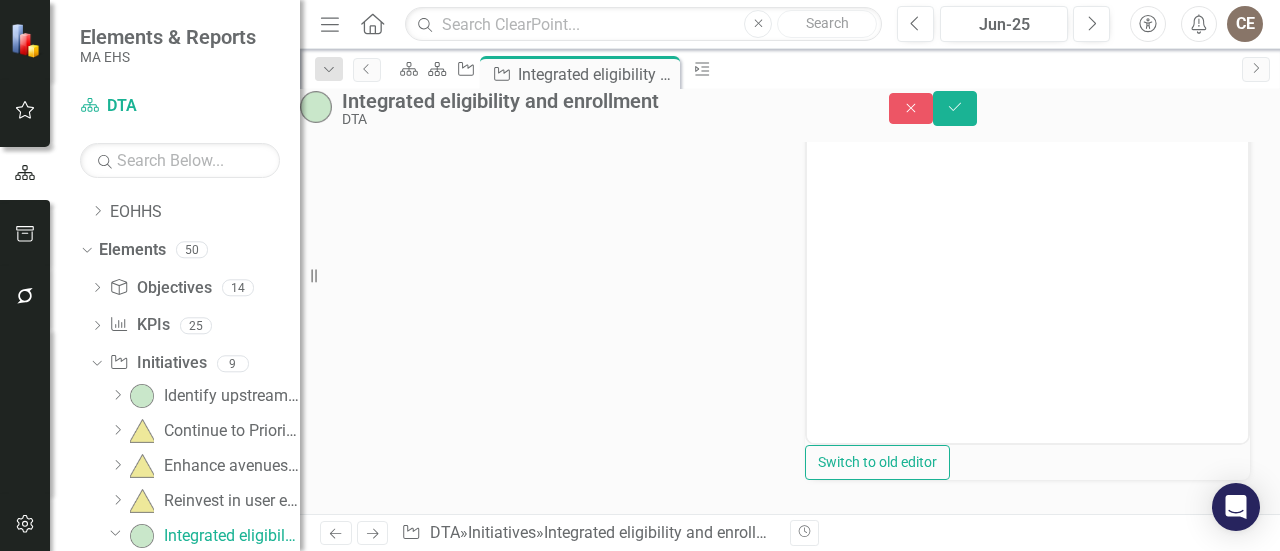 click at bounding box center [1027, 243] 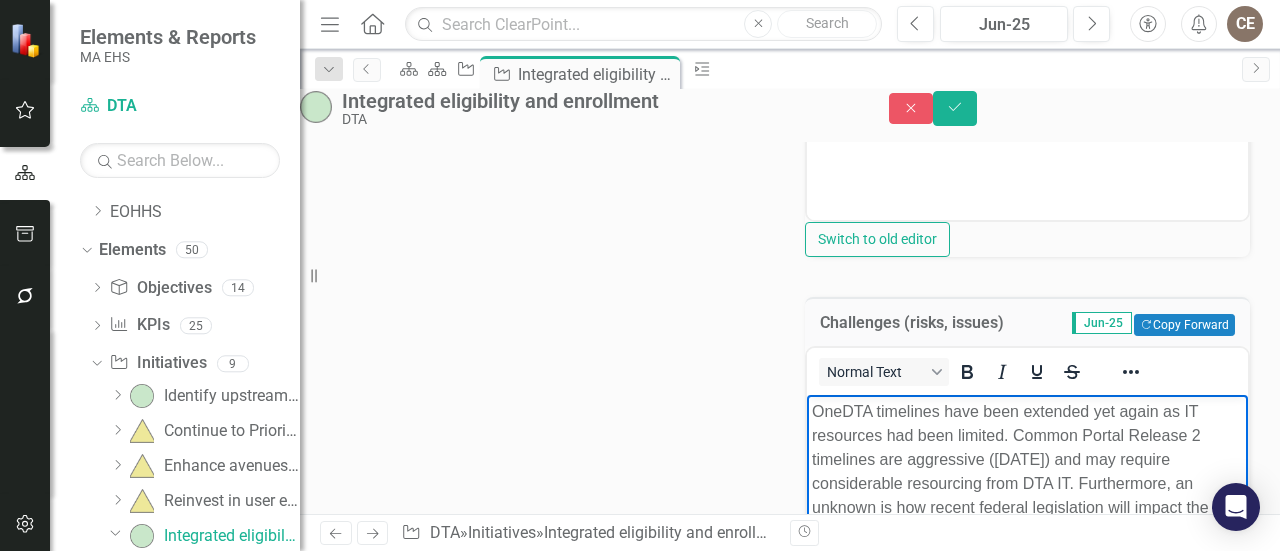 scroll, scrollTop: 924, scrollLeft: 0, axis: vertical 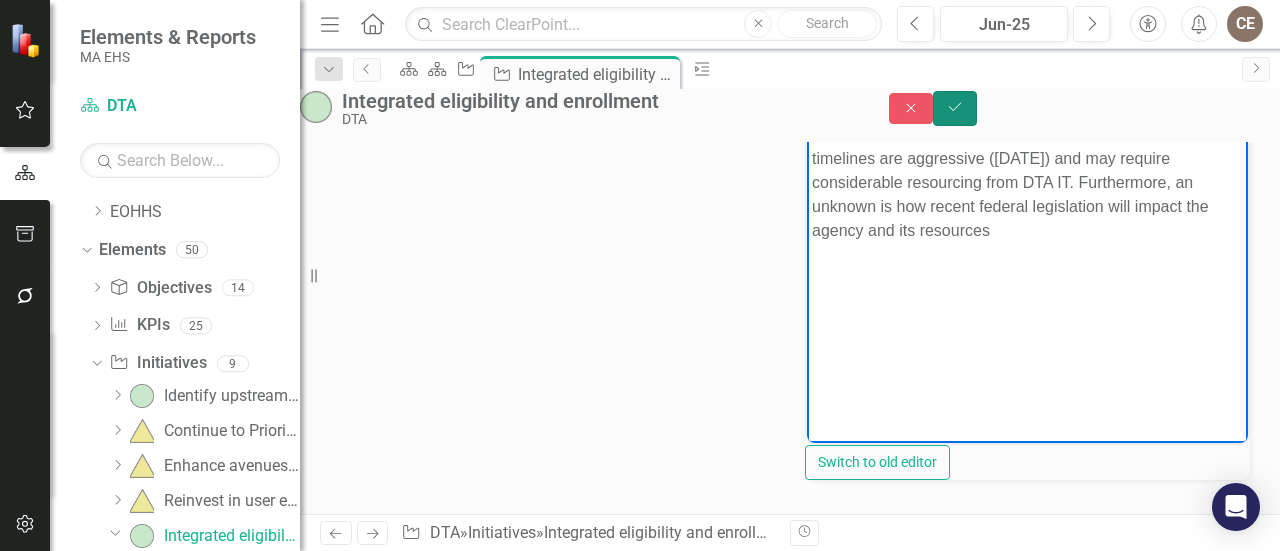 click on "Save" 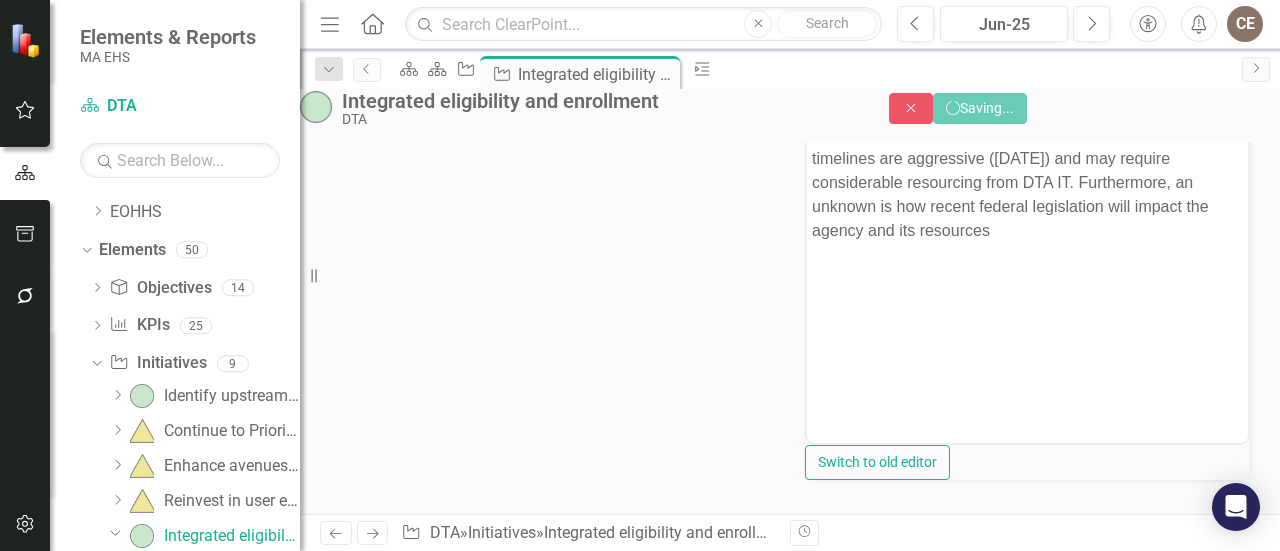 scroll, scrollTop: 478, scrollLeft: 0, axis: vertical 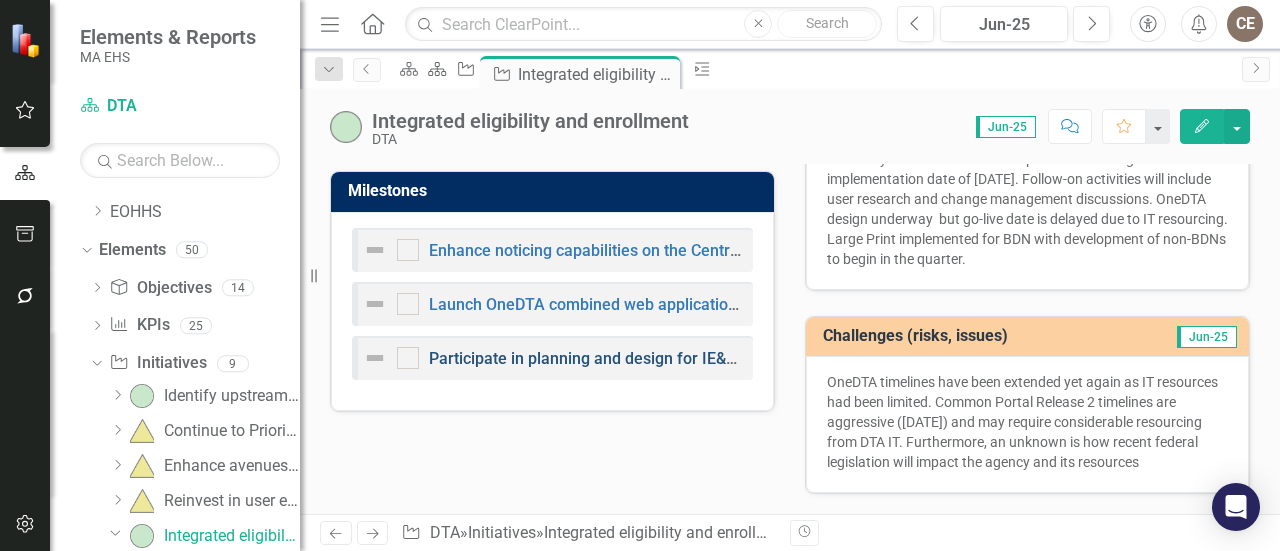 click on "Participate in planning and design for IE&E Common Application Portal" at bounding box center (682, 358) 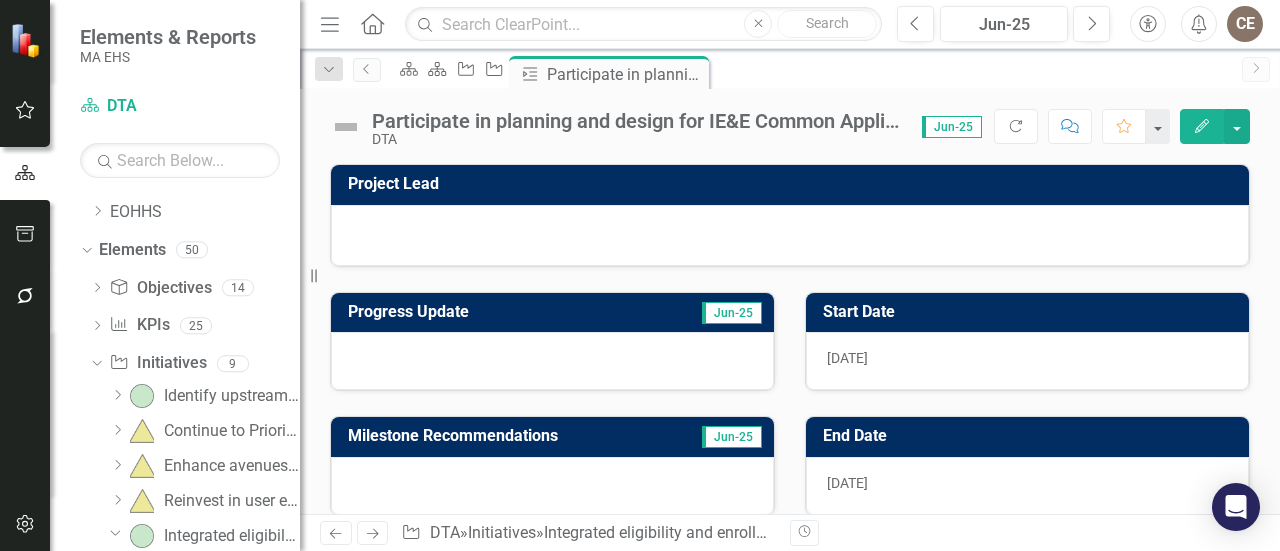 scroll, scrollTop: 139, scrollLeft: 0, axis: vertical 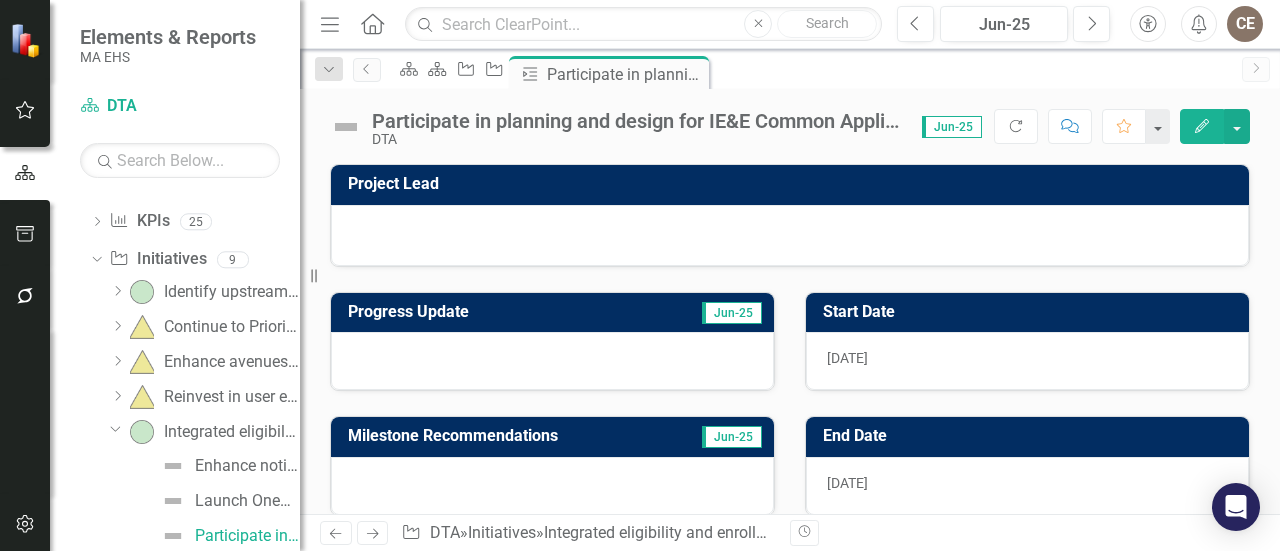 click at bounding box center (552, 361) 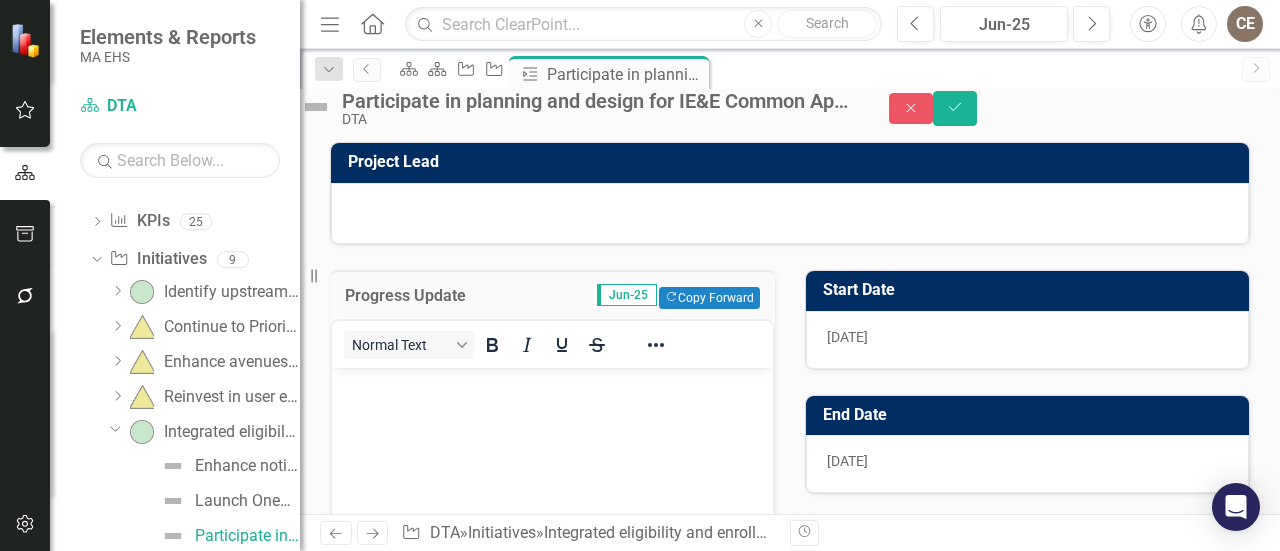 scroll, scrollTop: 0, scrollLeft: 0, axis: both 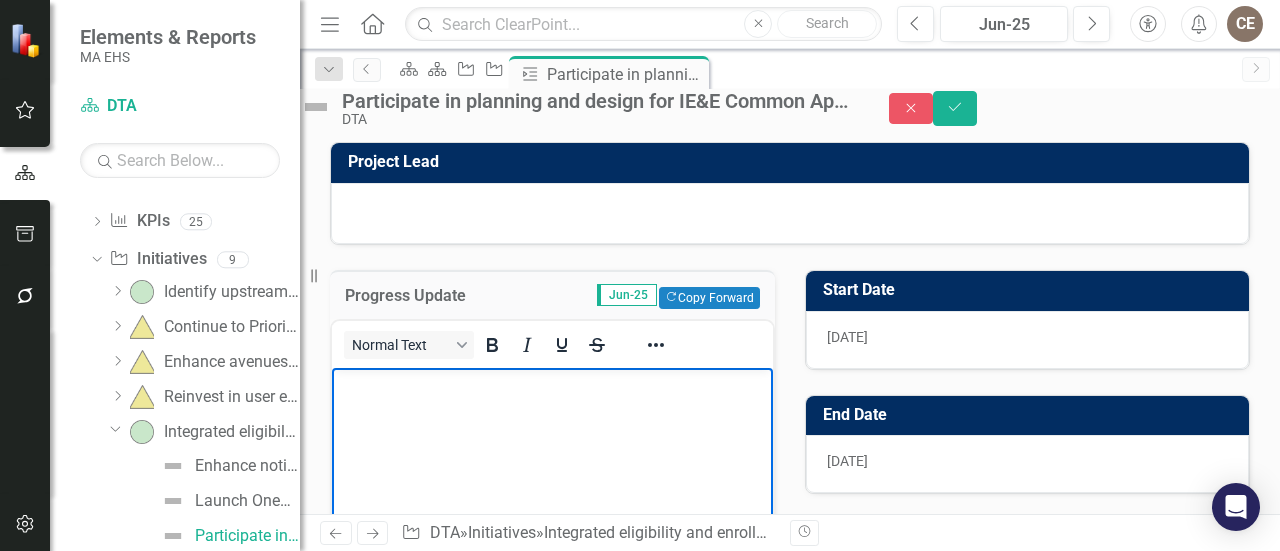 click at bounding box center [552, 384] 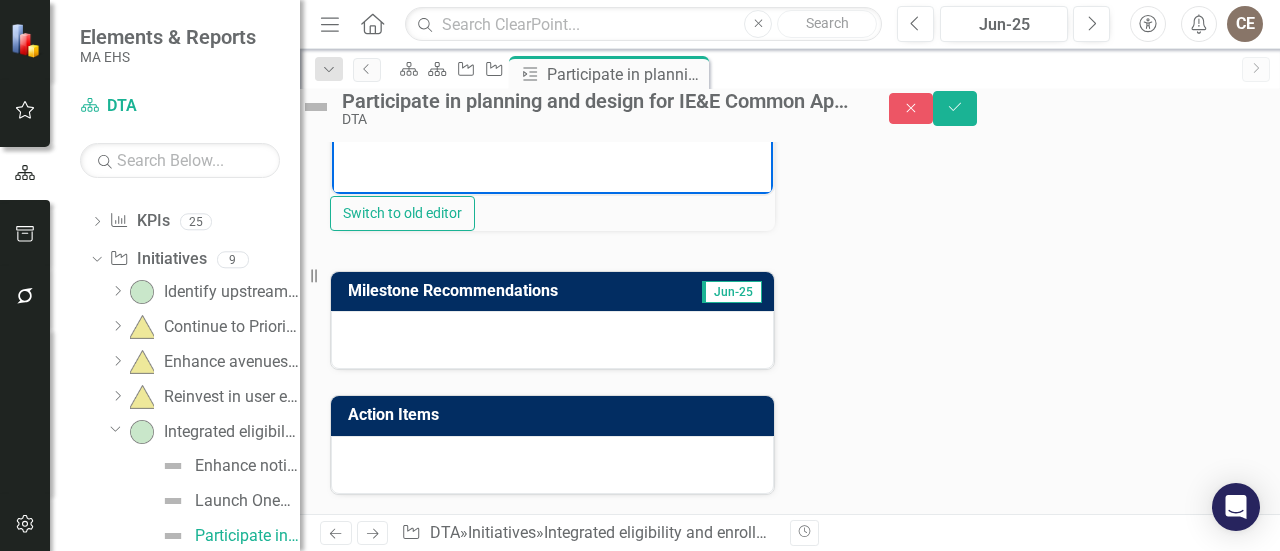 scroll, scrollTop: 586, scrollLeft: 0, axis: vertical 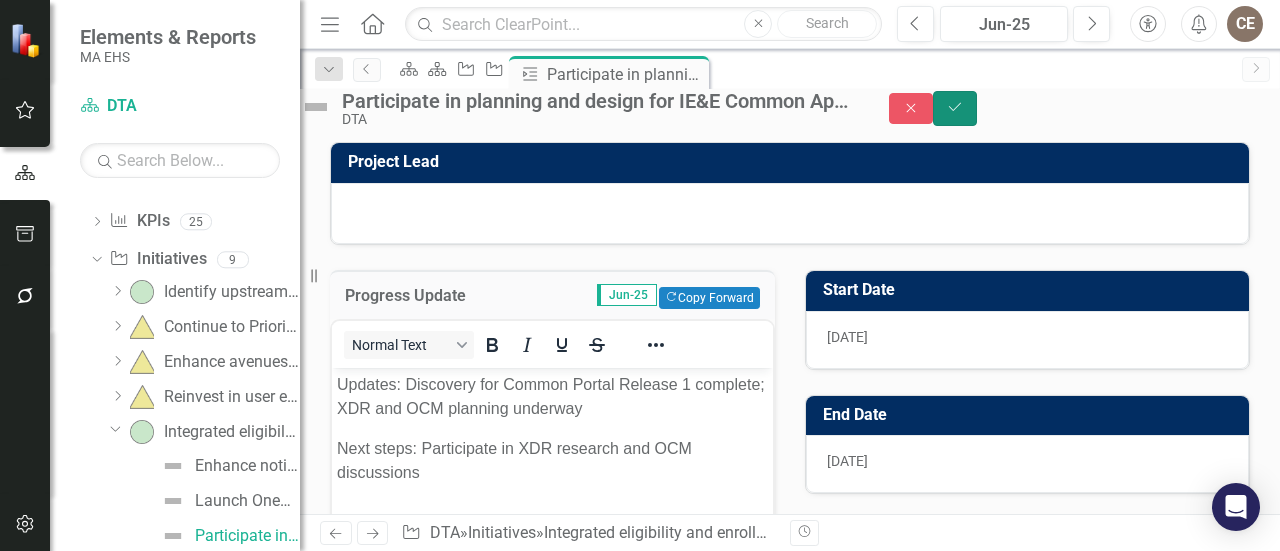 click on "Save" at bounding box center [955, 108] 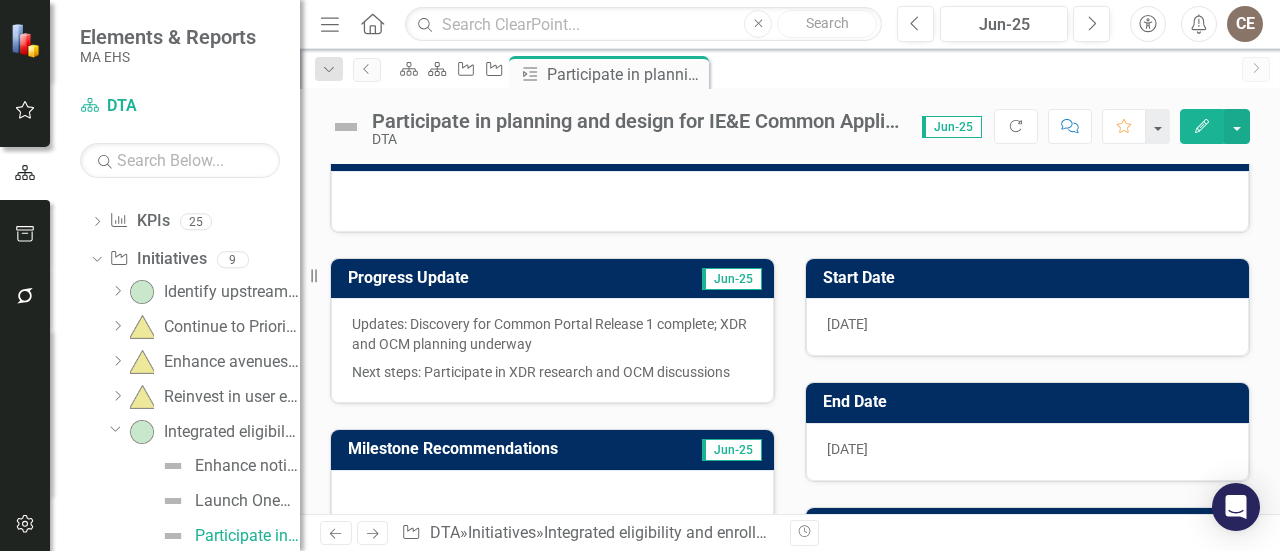 scroll, scrollTop: 0, scrollLeft: 0, axis: both 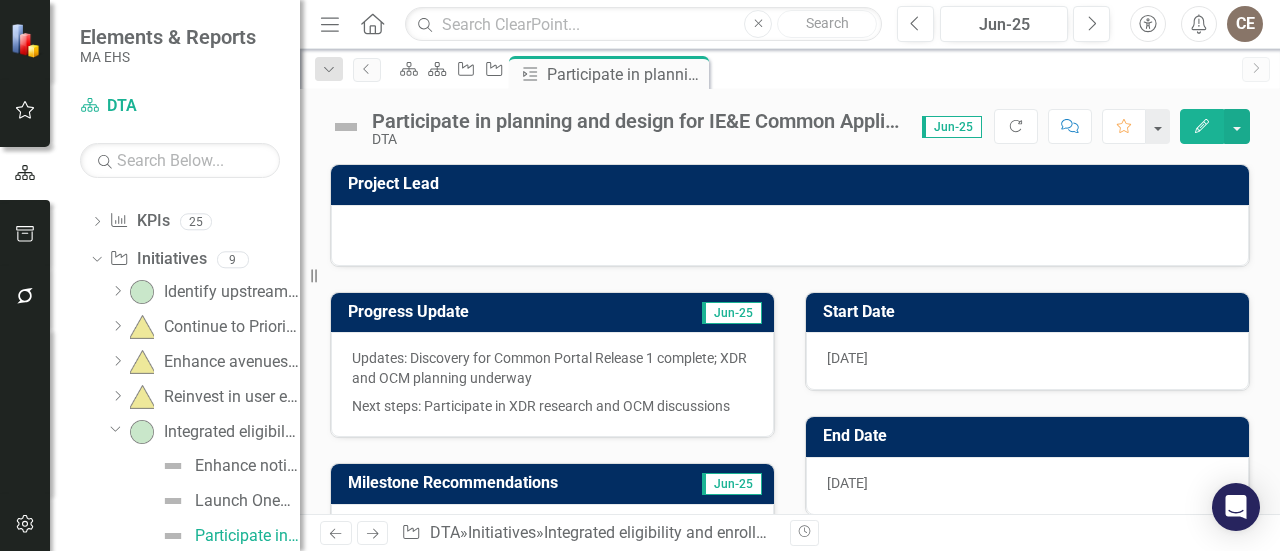 click on "Participate in planning and design for IE&E Common Application Portal" at bounding box center [637, 121] 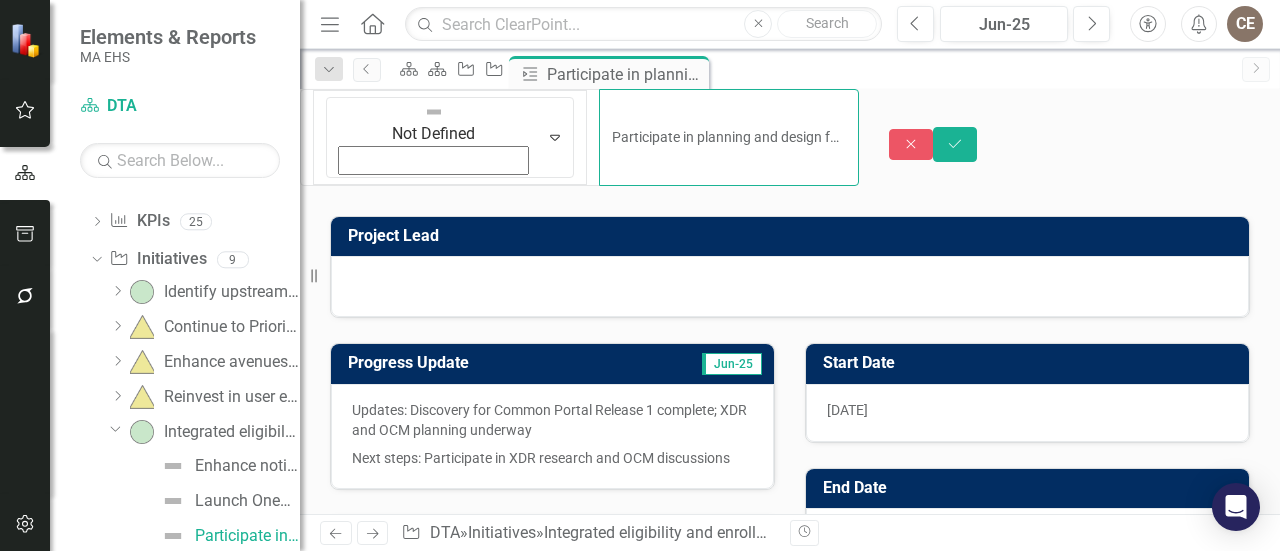 click on "Participate in planning and design for IE&E Common Application Portal" at bounding box center [729, 137] 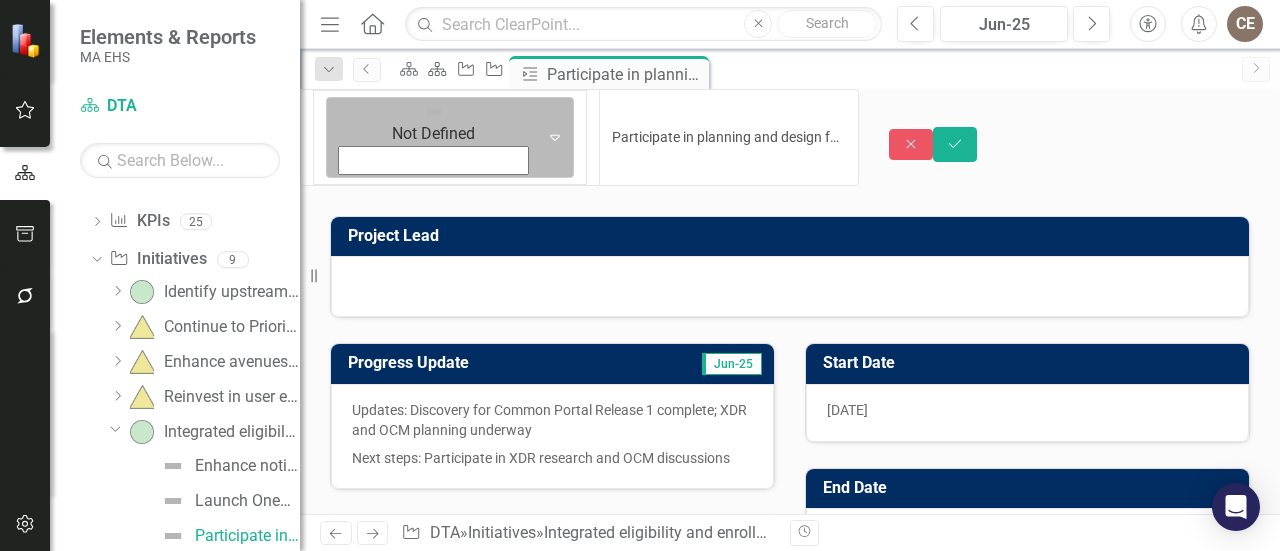 click on "Expand" 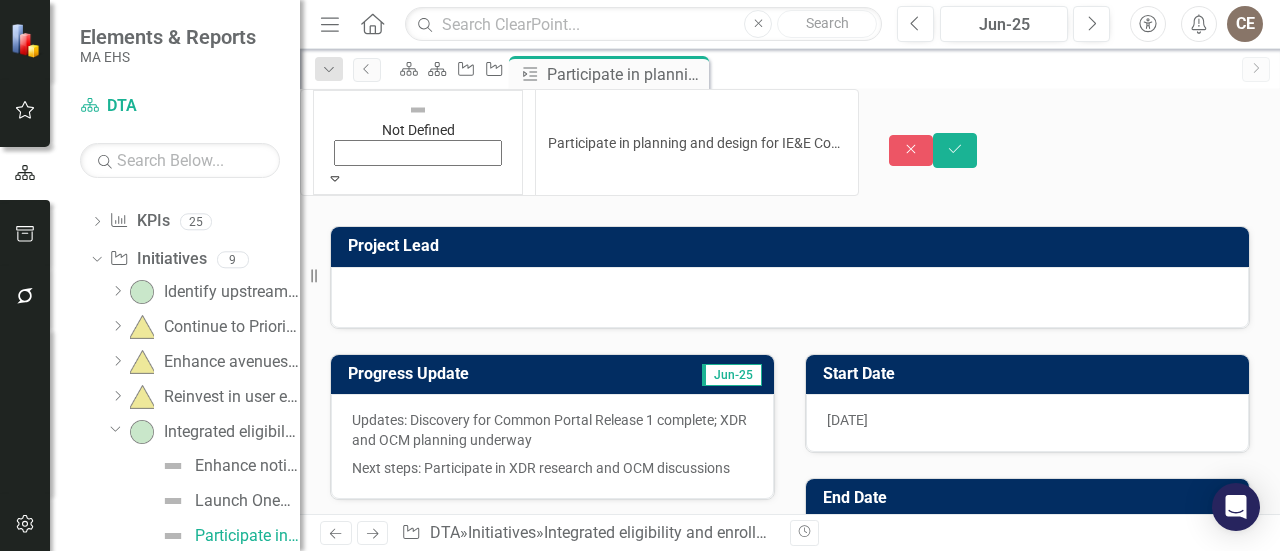 click on "On-track" at bounding box center (640, 803) 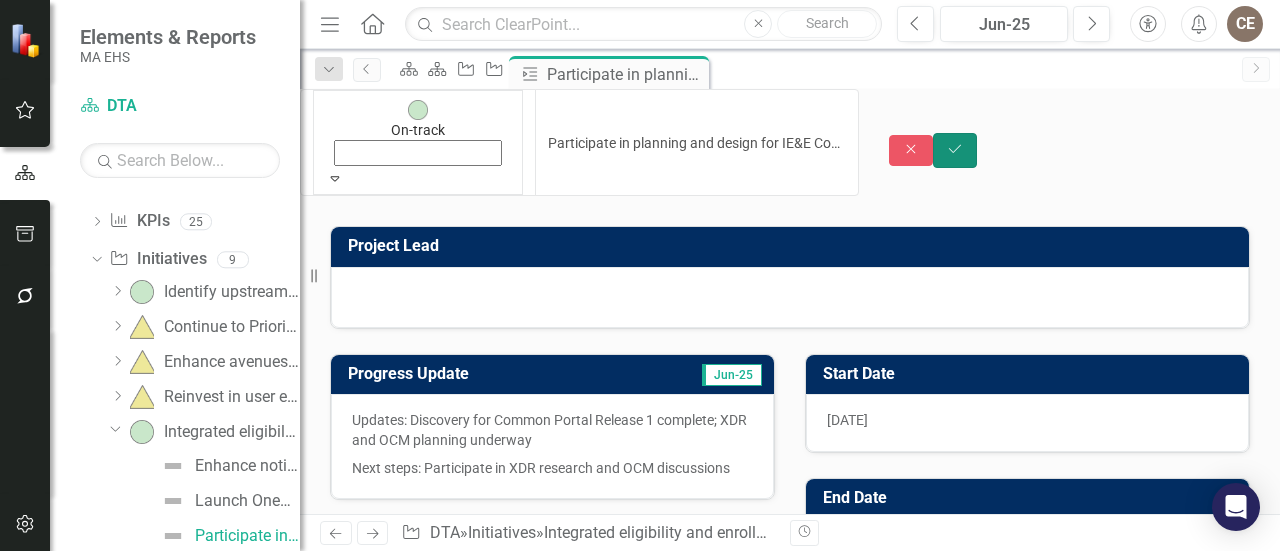 click on "Save" at bounding box center [955, 150] 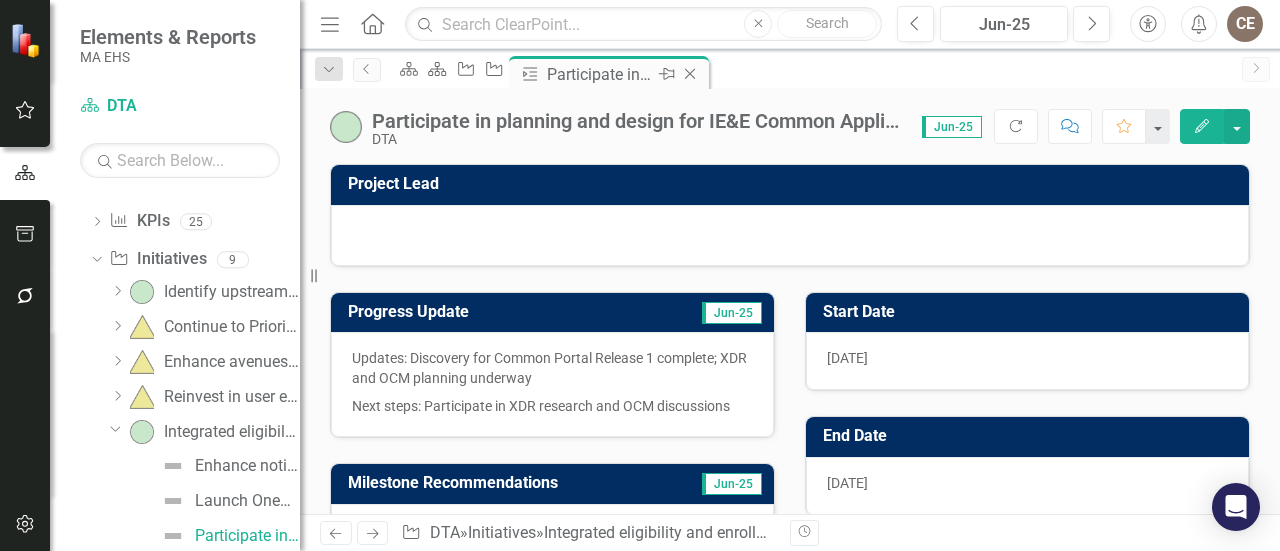 click on "Close" 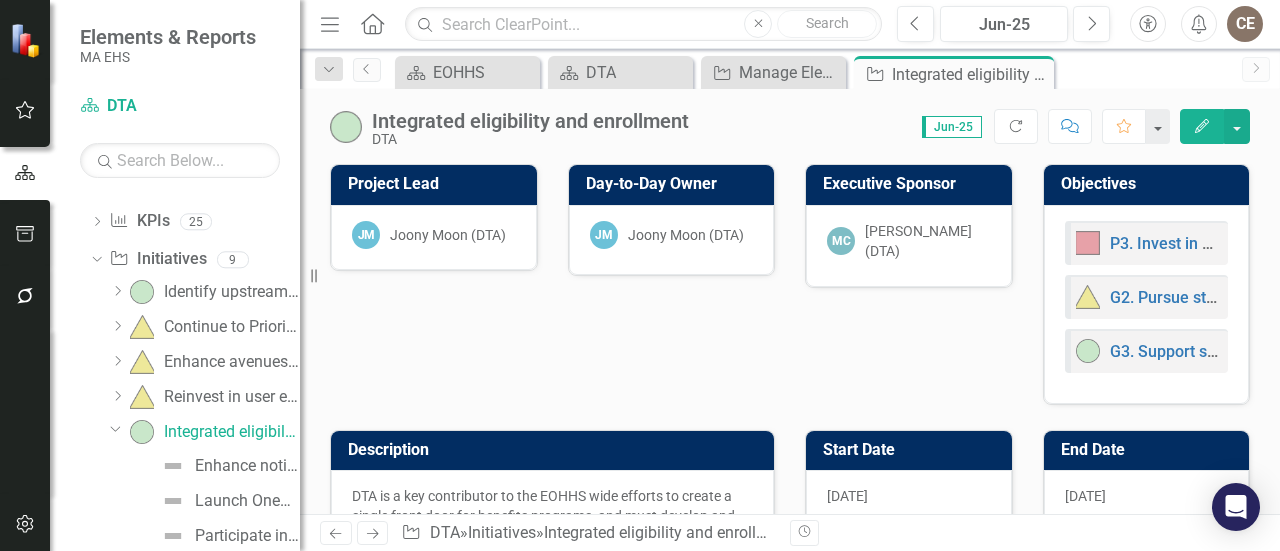 scroll, scrollTop: 35, scrollLeft: 0, axis: vertical 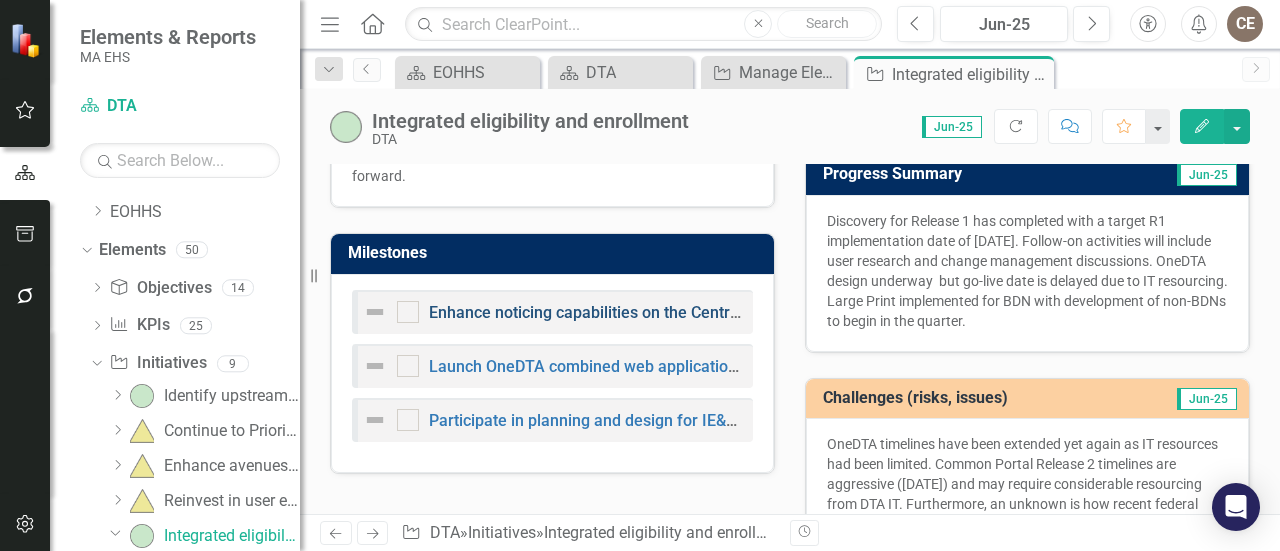 click on "Enhance noticing capabilities on the Central Noticing Solution (CNS) platform" at bounding box center [705, 312] 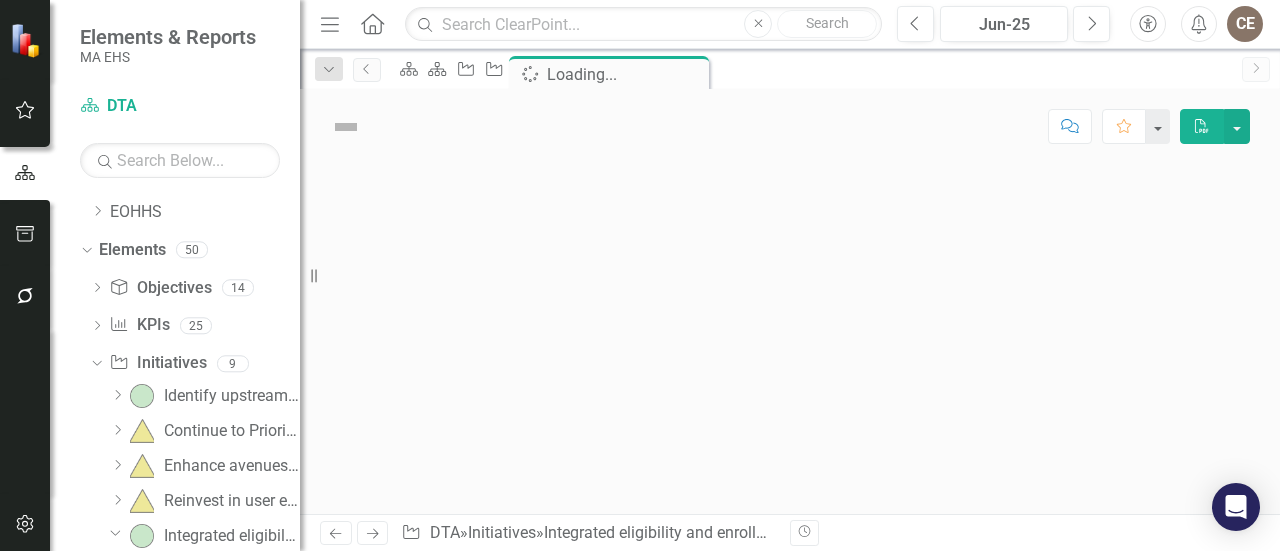 scroll, scrollTop: 69, scrollLeft: 0, axis: vertical 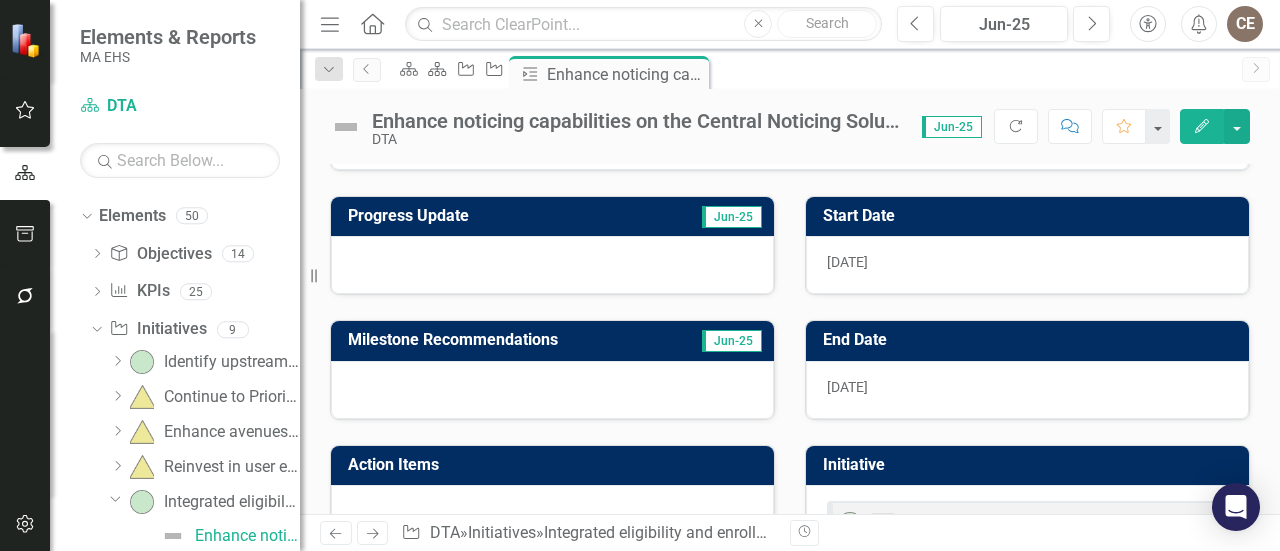 click at bounding box center (552, 265) 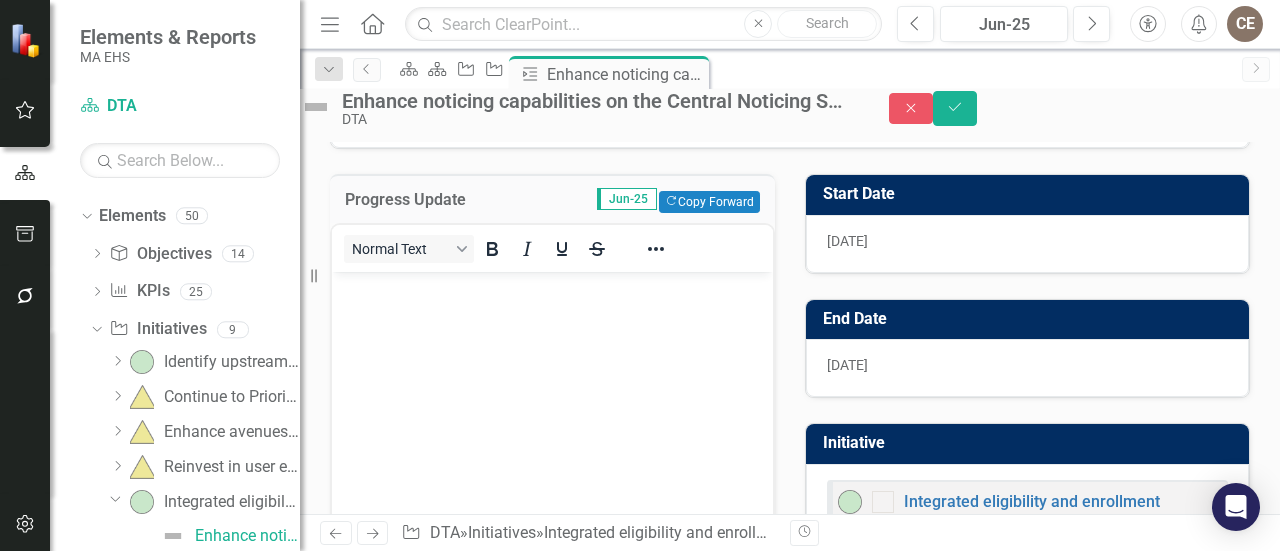 scroll, scrollTop: 0, scrollLeft: 0, axis: both 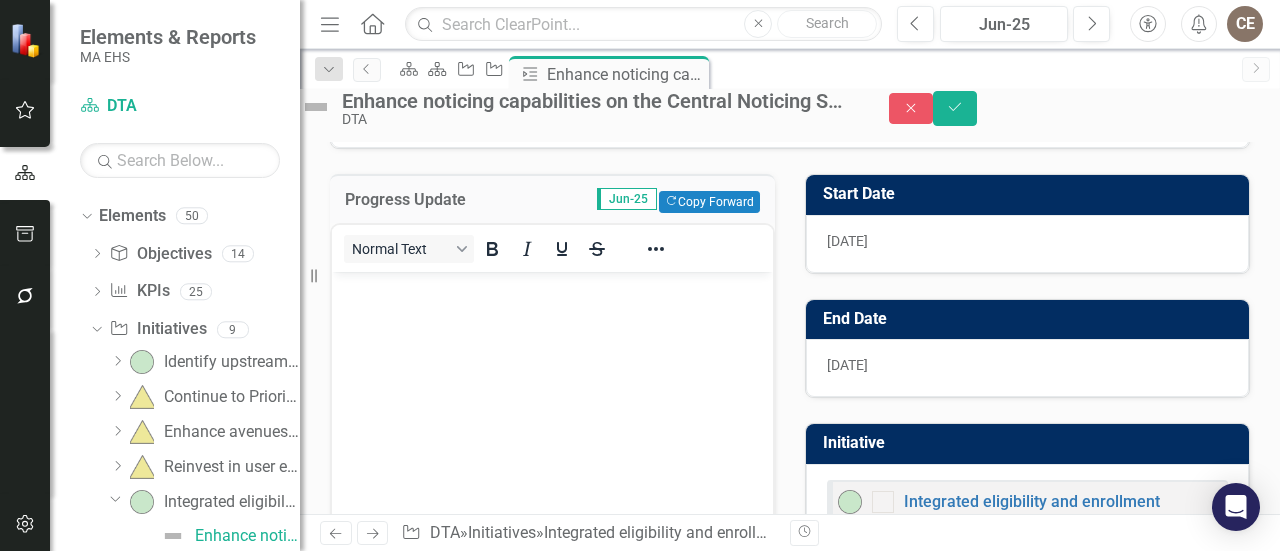 click at bounding box center (552, 421) 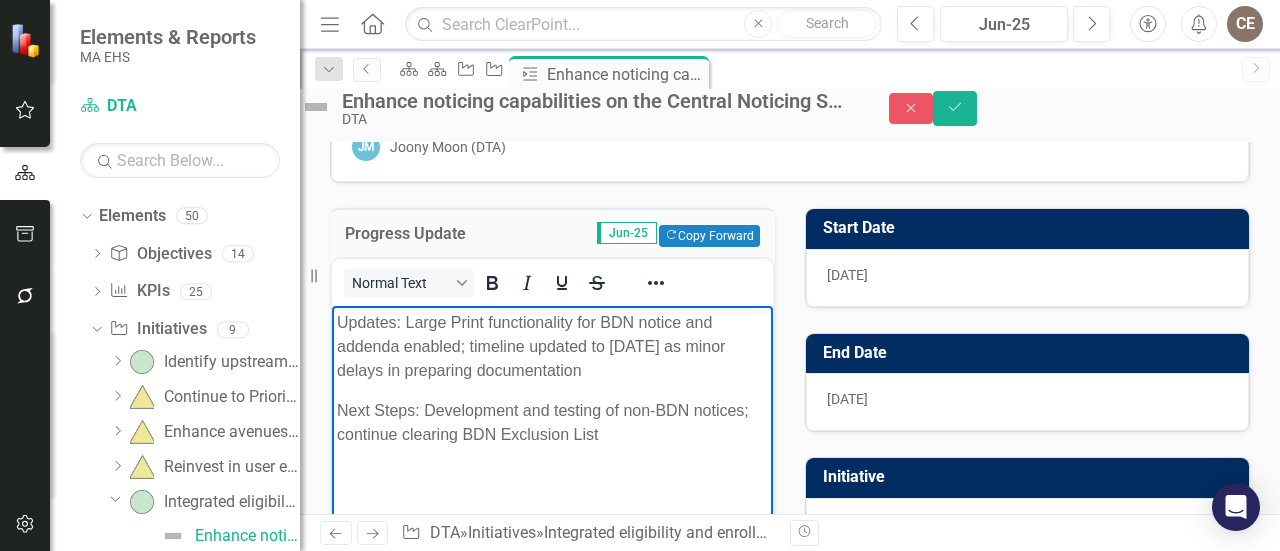 scroll, scrollTop: 0, scrollLeft: 0, axis: both 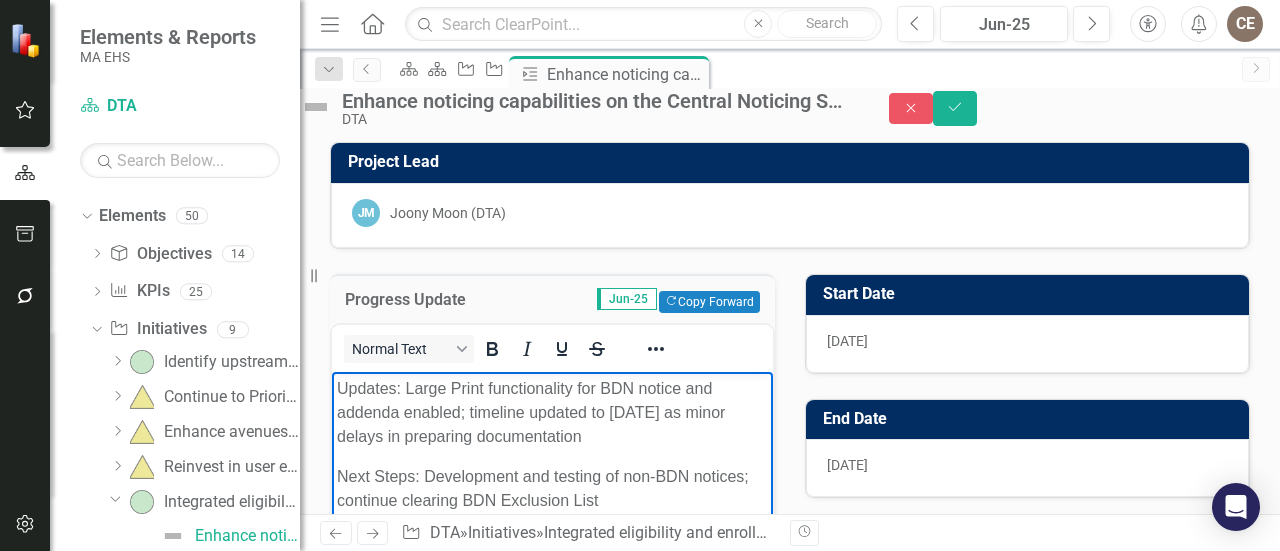click at bounding box center [316, 107] 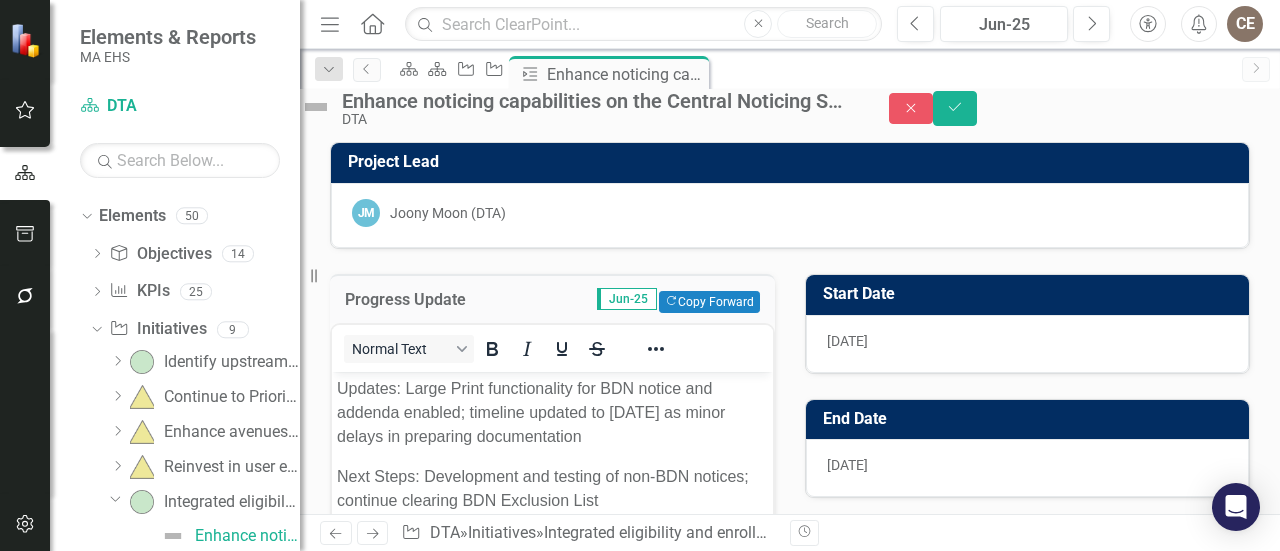 click at bounding box center (316, 107) 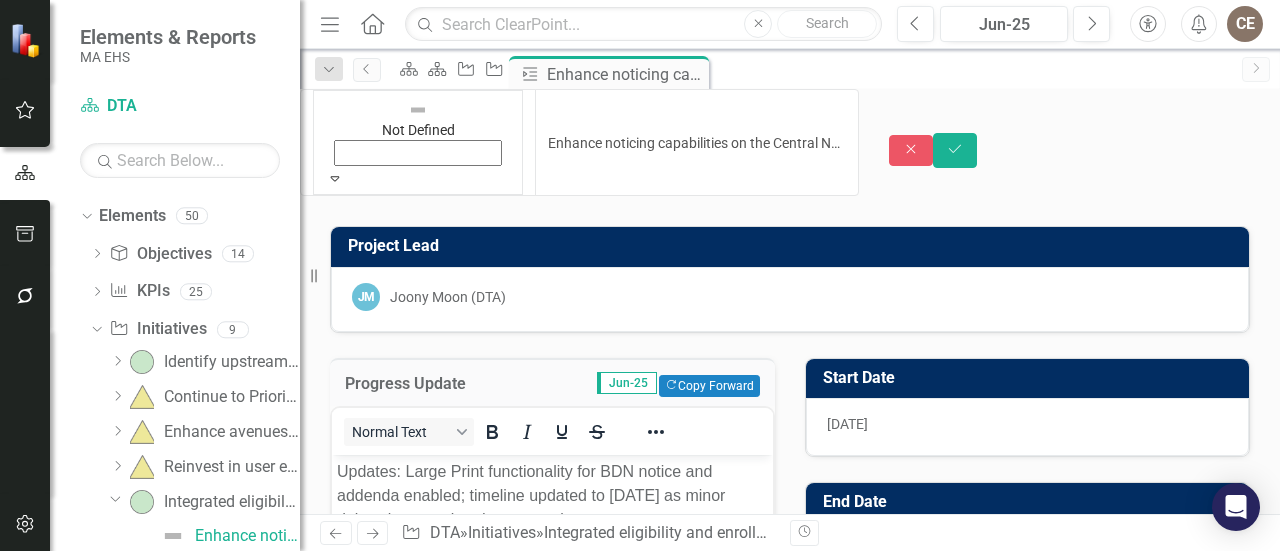 click on "Expand" 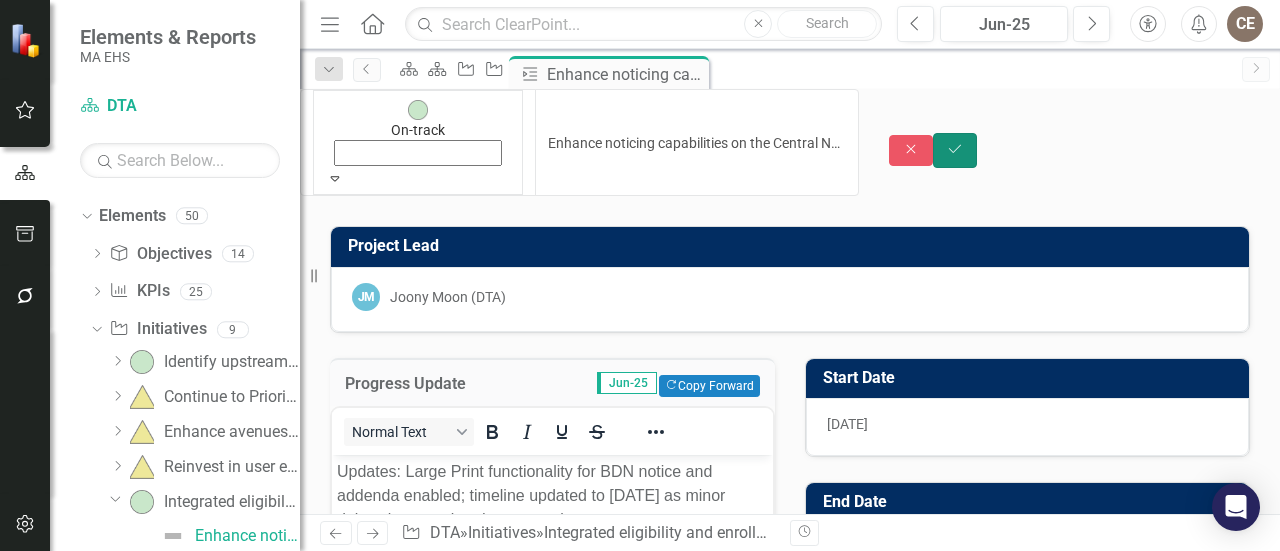 click on "Save" 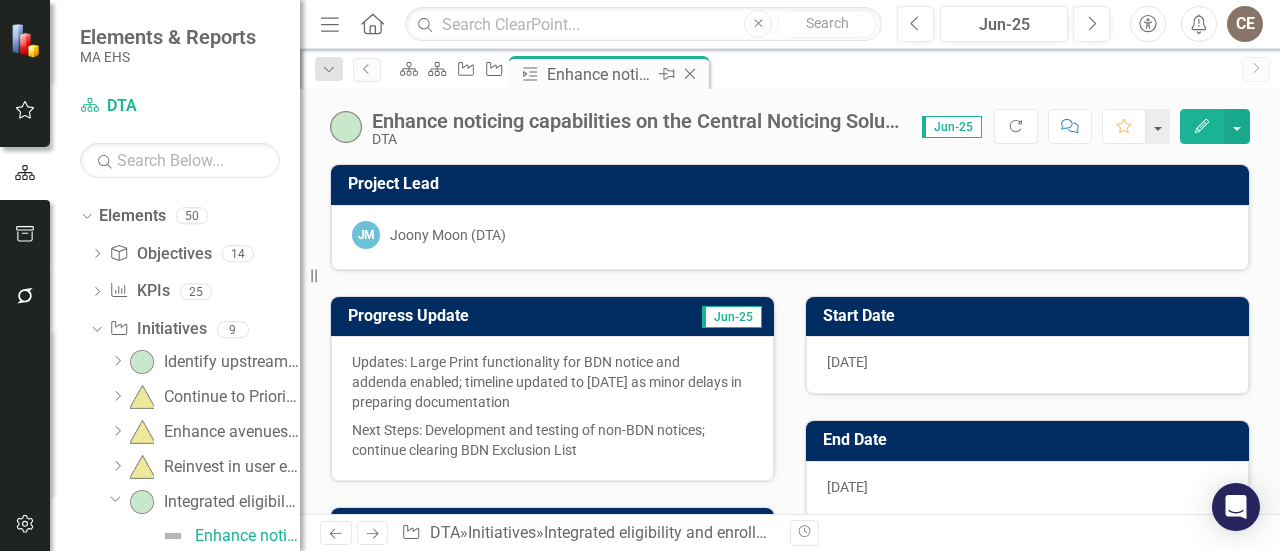 click on "Close" 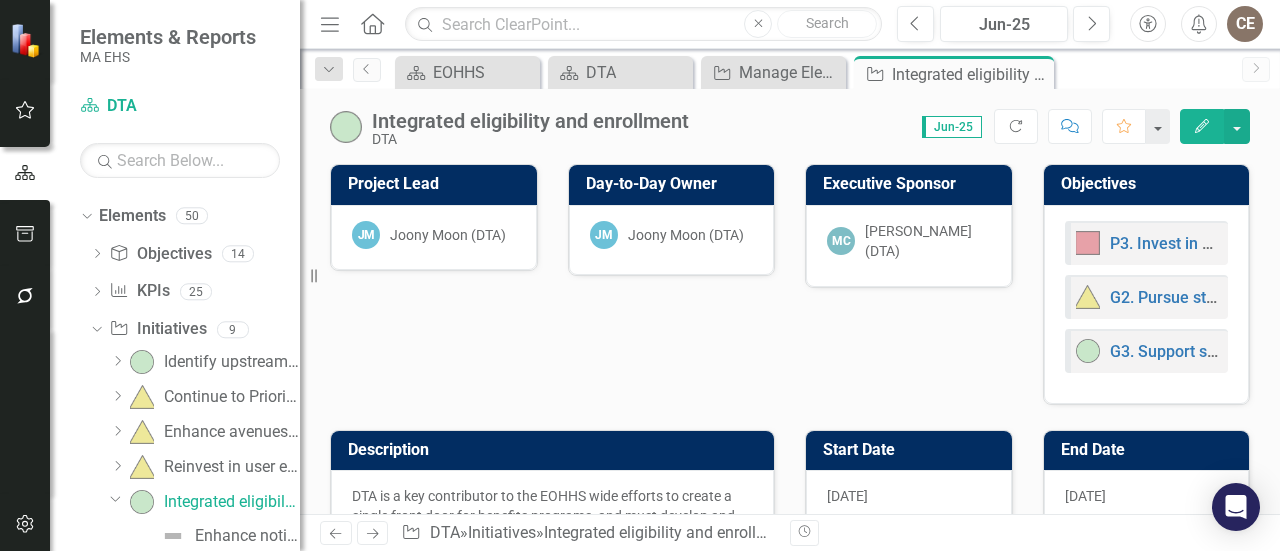 scroll, scrollTop: 35, scrollLeft: 0, axis: vertical 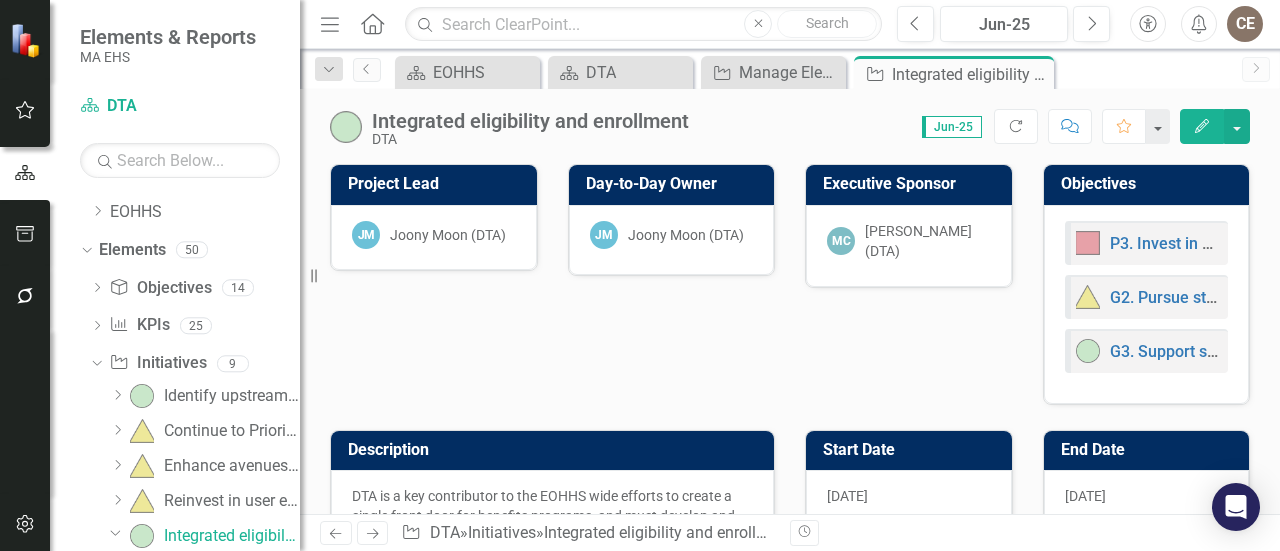 drag, startPoint x: 1022, startPoint y: 131, endPoint x: 952, endPoint y: 196, distance: 95.524864 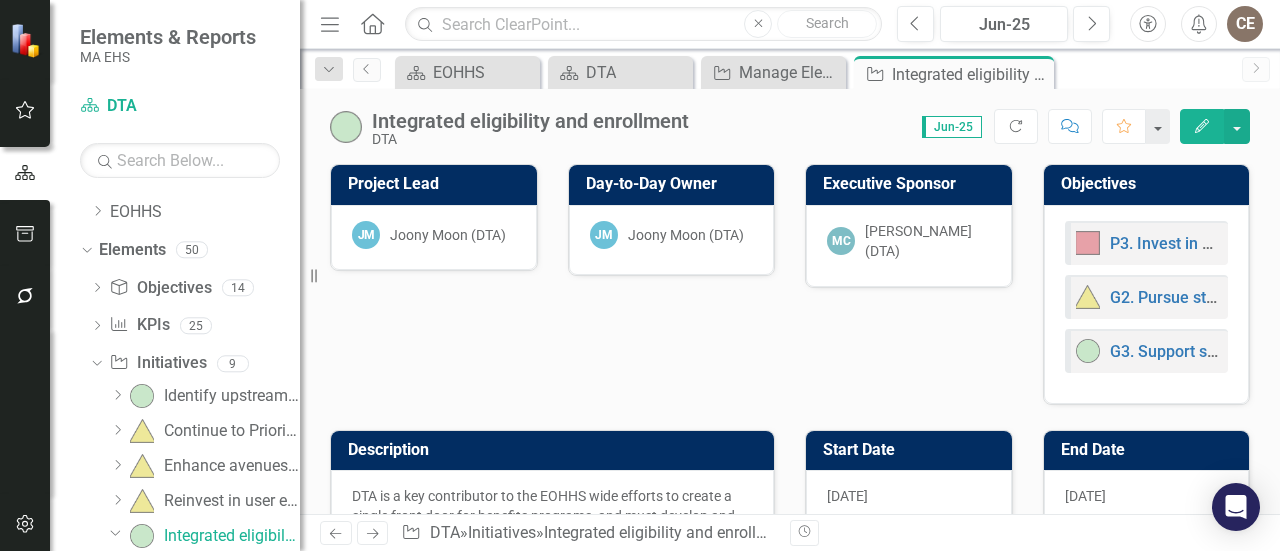 click on "Refresh" 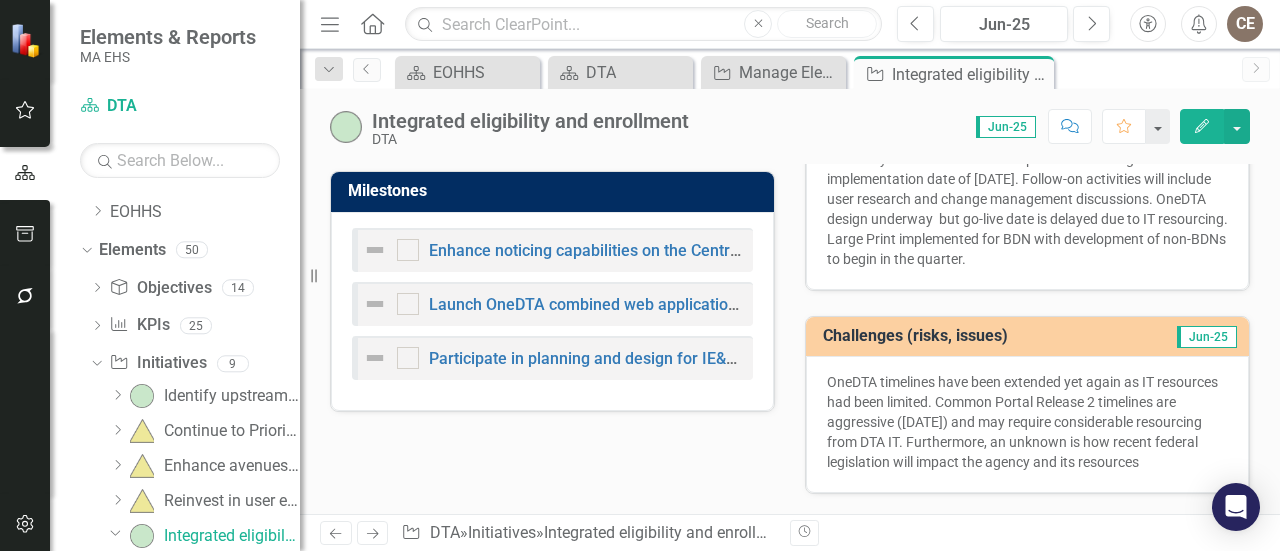 scroll, scrollTop: 376, scrollLeft: 0, axis: vertical 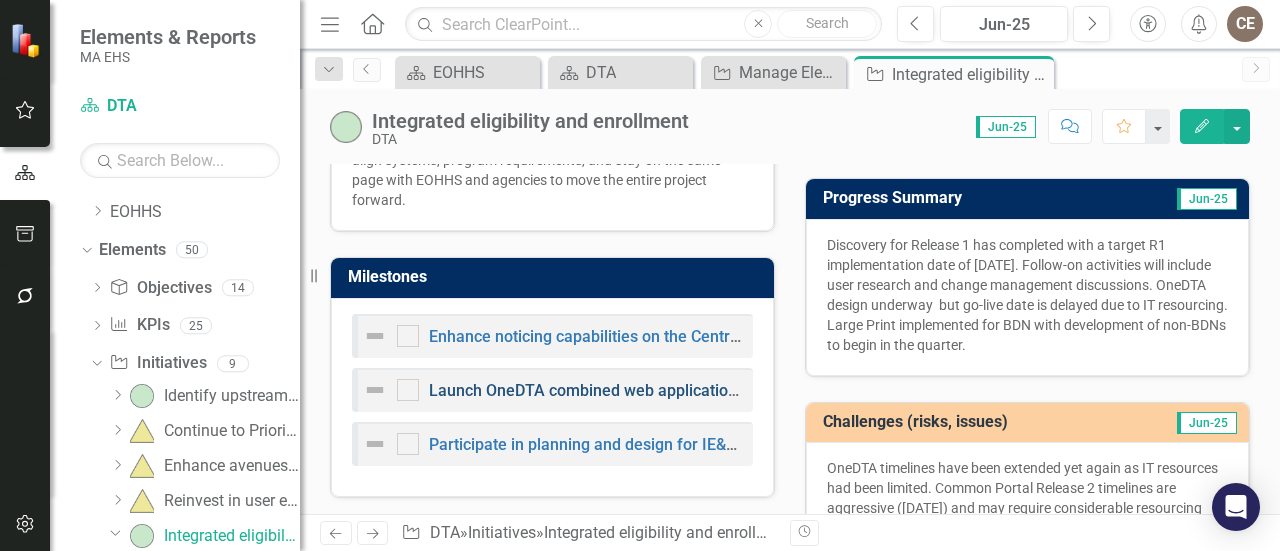 click on "Launch OneDTA combined web application for DTA programs" at bounding box center [649, 390] 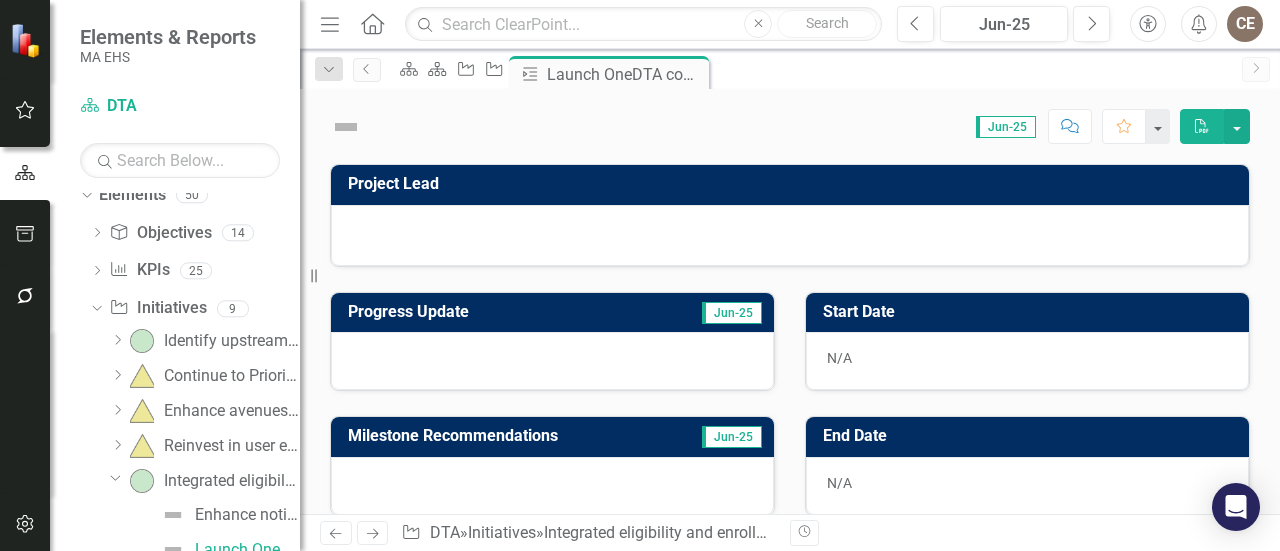 scroll, scrollTop: 104, scrollLeft: 0, axis: vertical 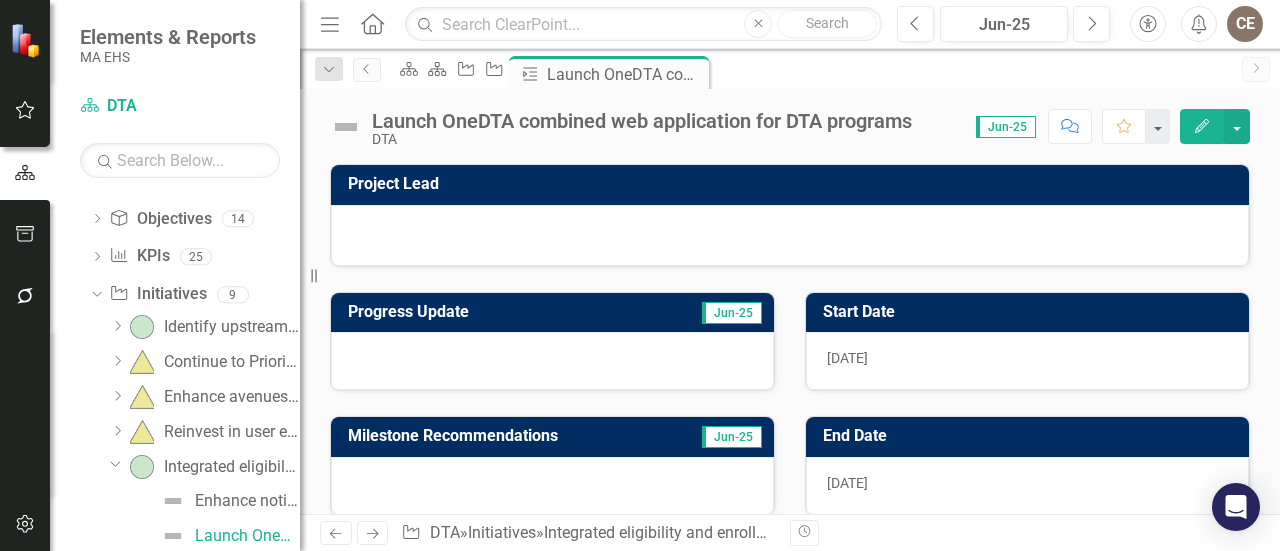 click at bounding box center (552, 361) 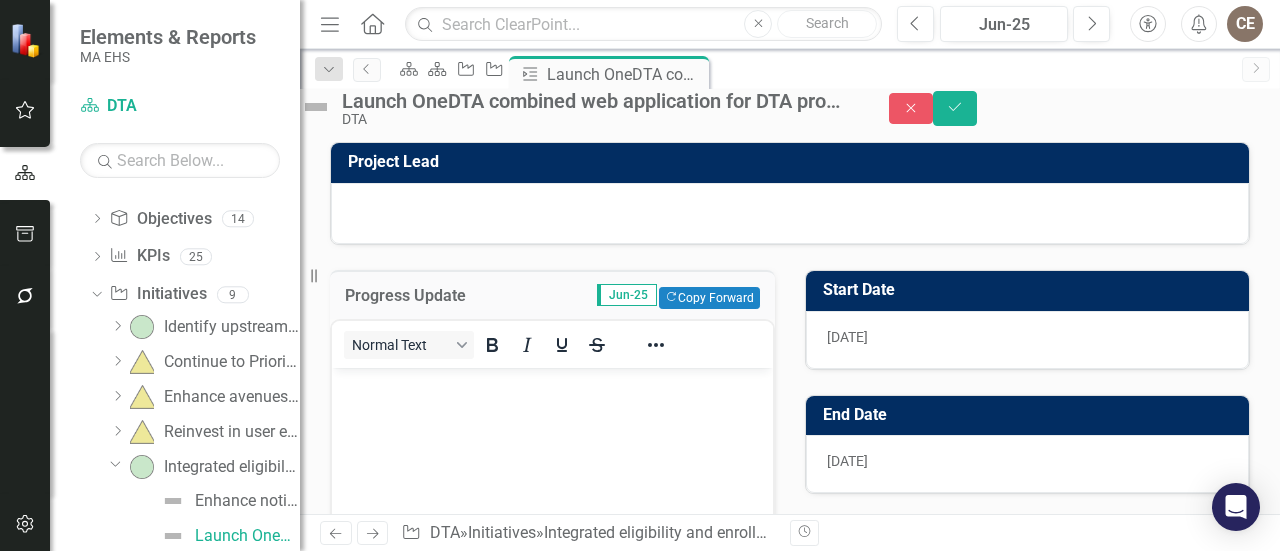 scroll, scrollTop: 0, scrollLeft: 0, axis: both 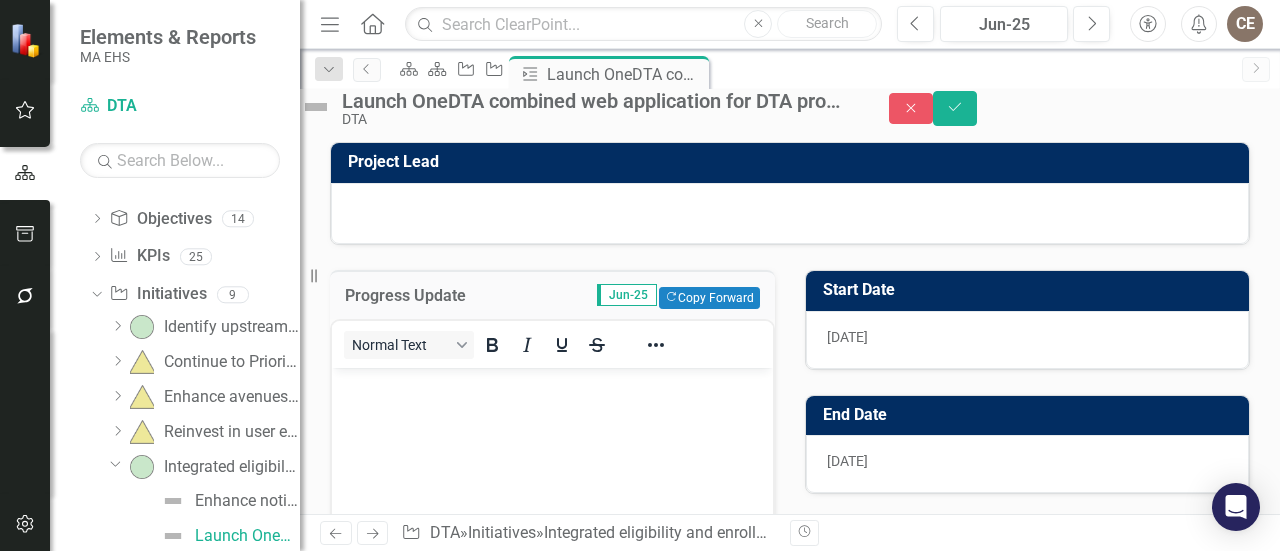 click at bounding box center (552, 517) 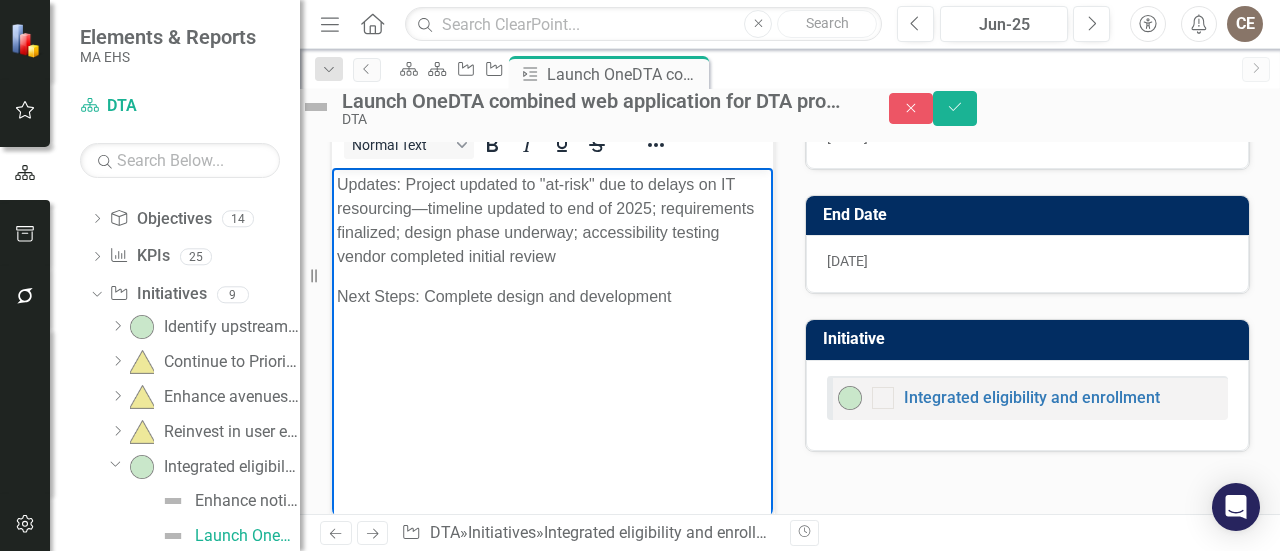 scroll, scrollTop: 0, scrollLeft: 0, axis: both 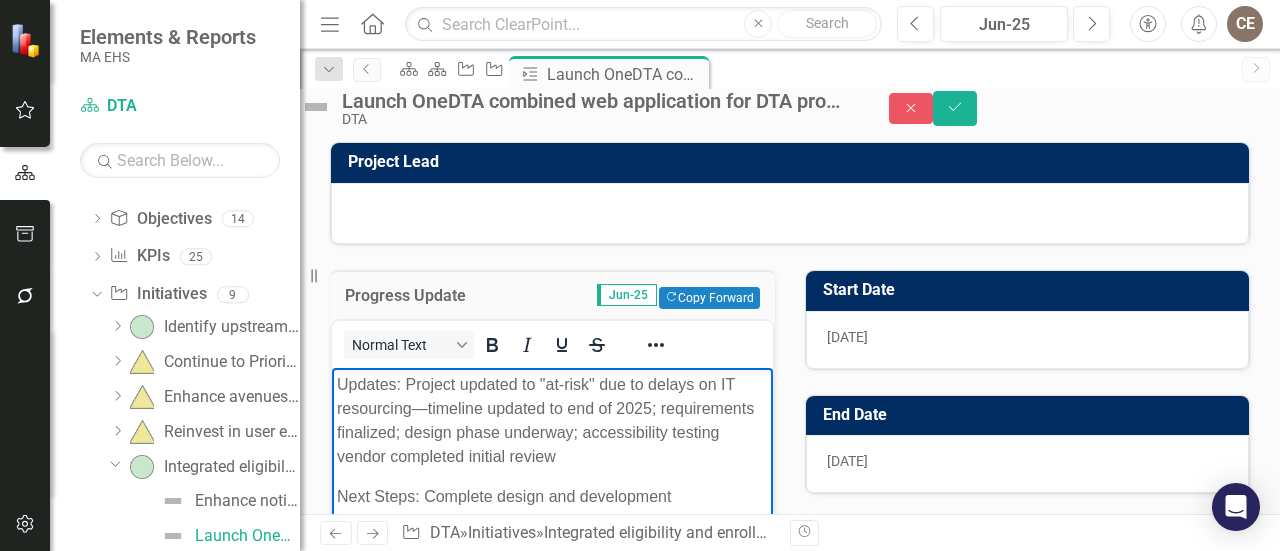 click at bounding box center (316, 107) 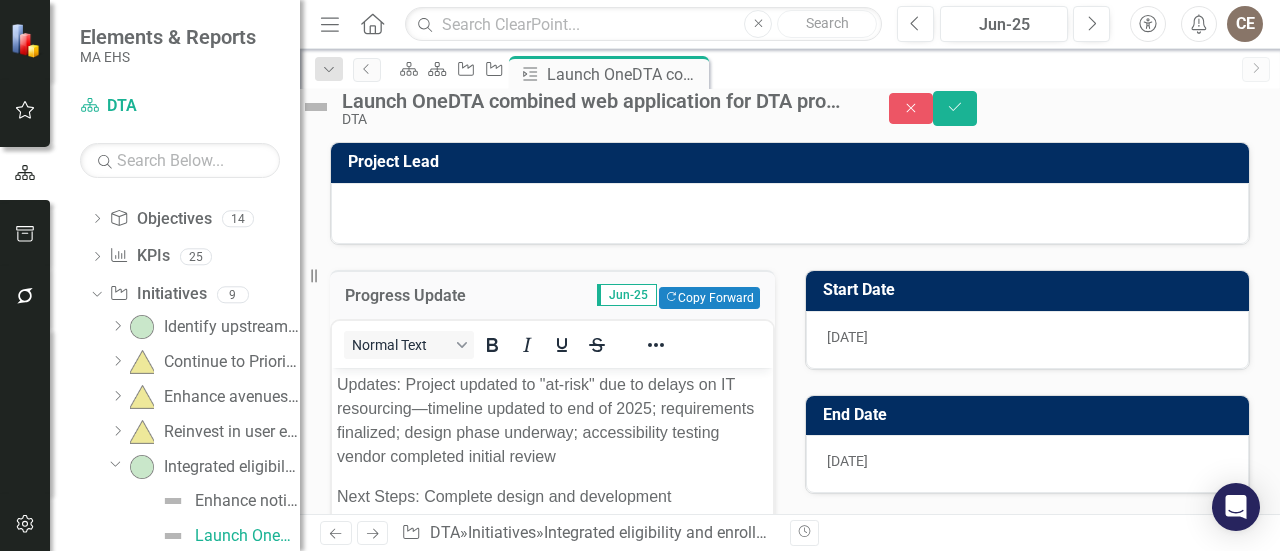 click at bounding box center (316, 107) 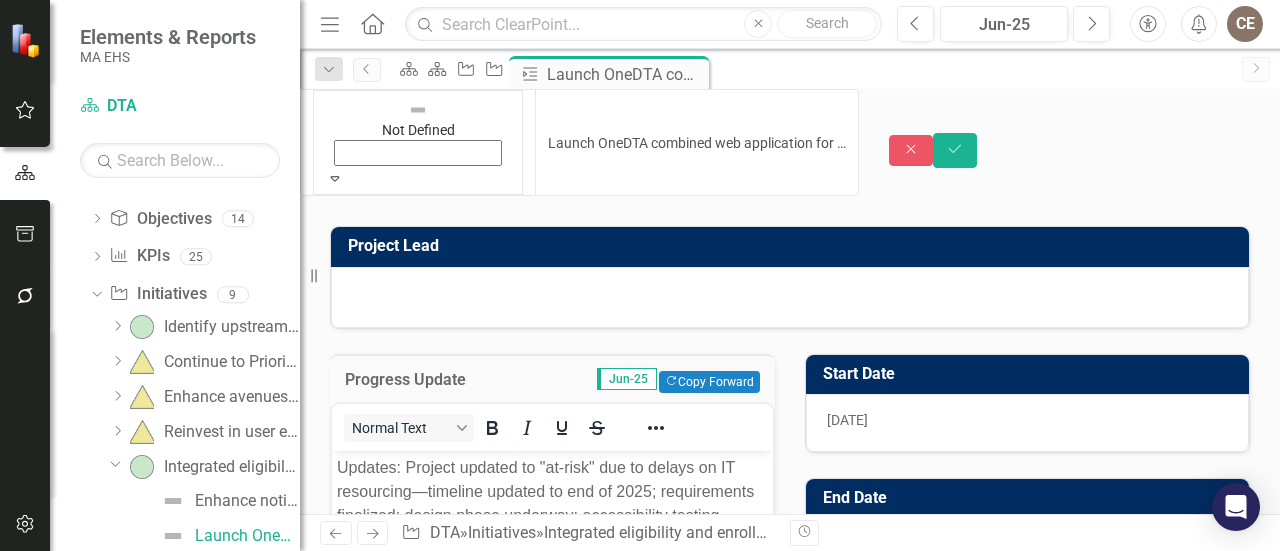 click 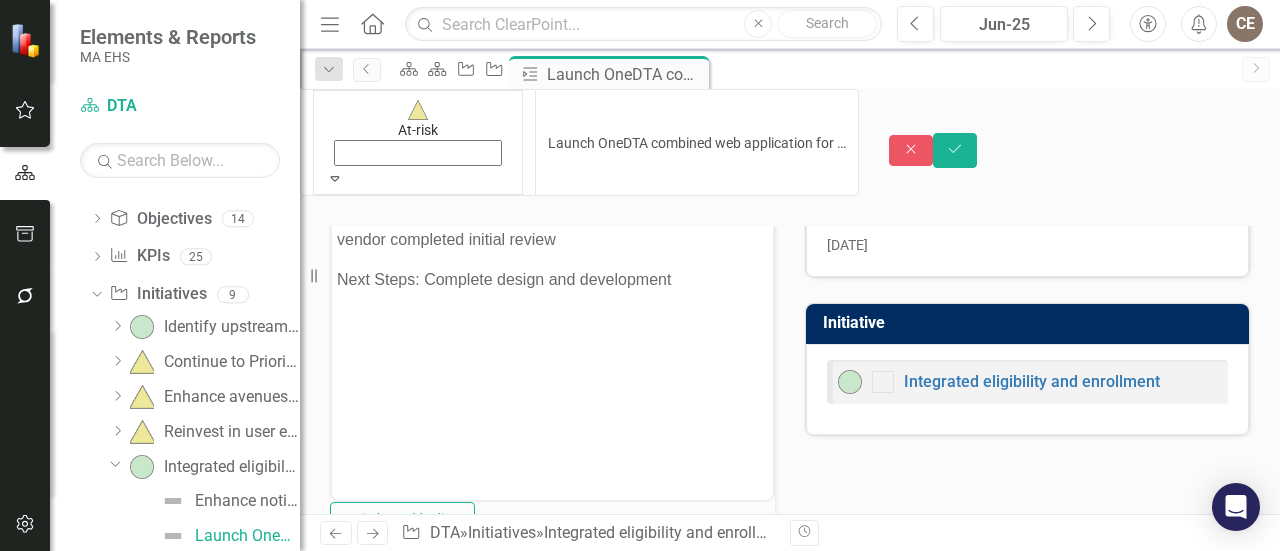 scroll, scrollTop: 200, scrollLeft: 0, axis: vertical 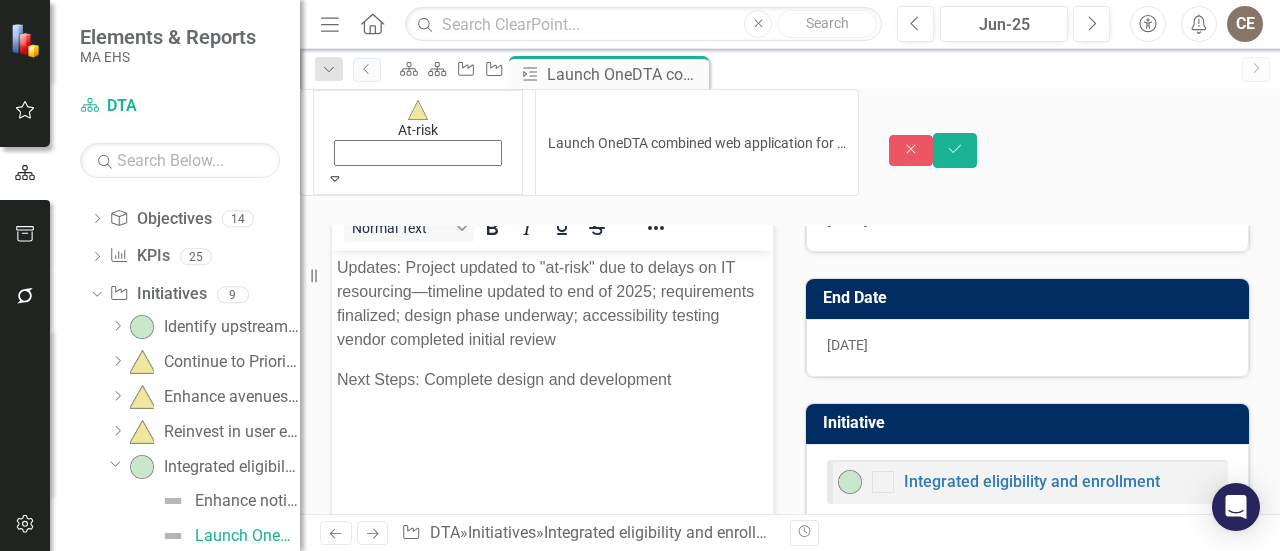 click on "[DATE]" at bounding box center (847, 345) 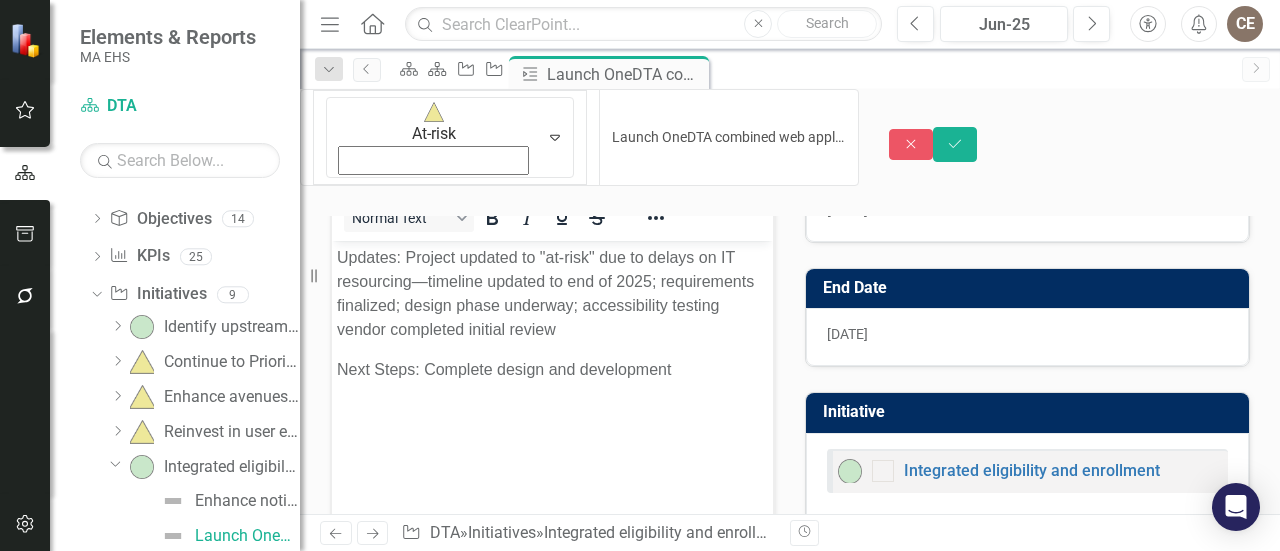 click on "[DATE]" at bounding box center [847, 334] 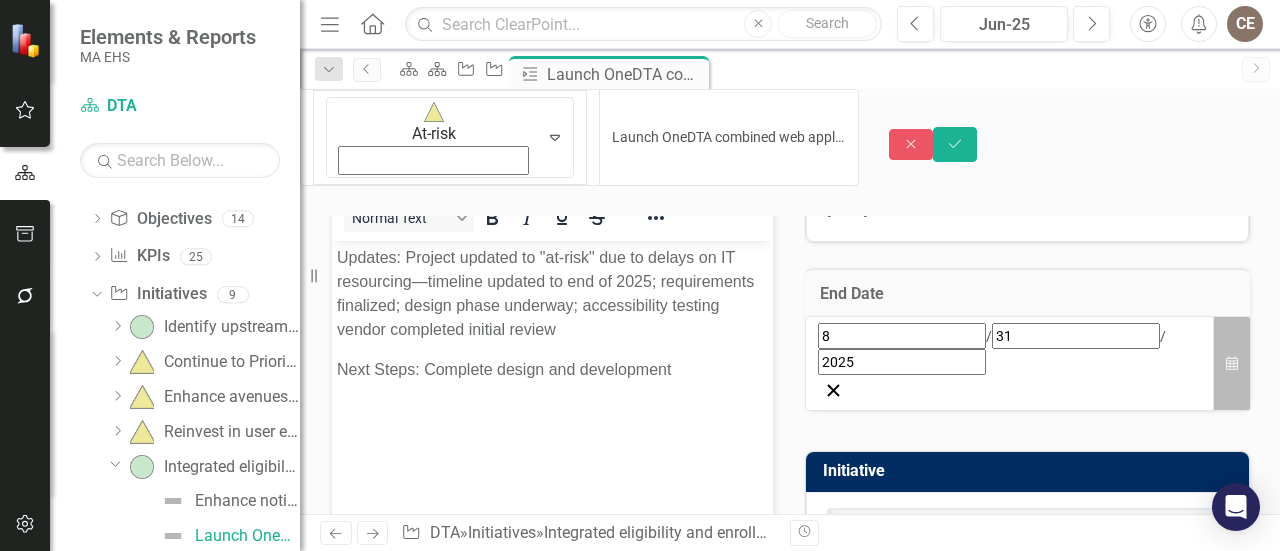 click on "Calendar" at bounding box center (1232, 363) 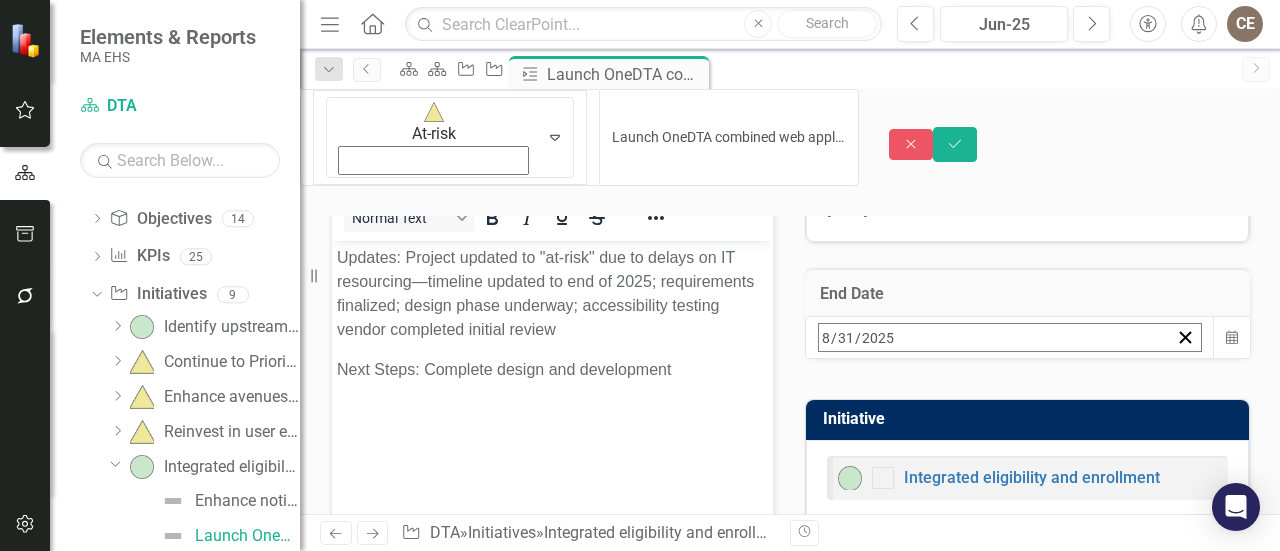 click on "›" at bounding box center [1089, 381] 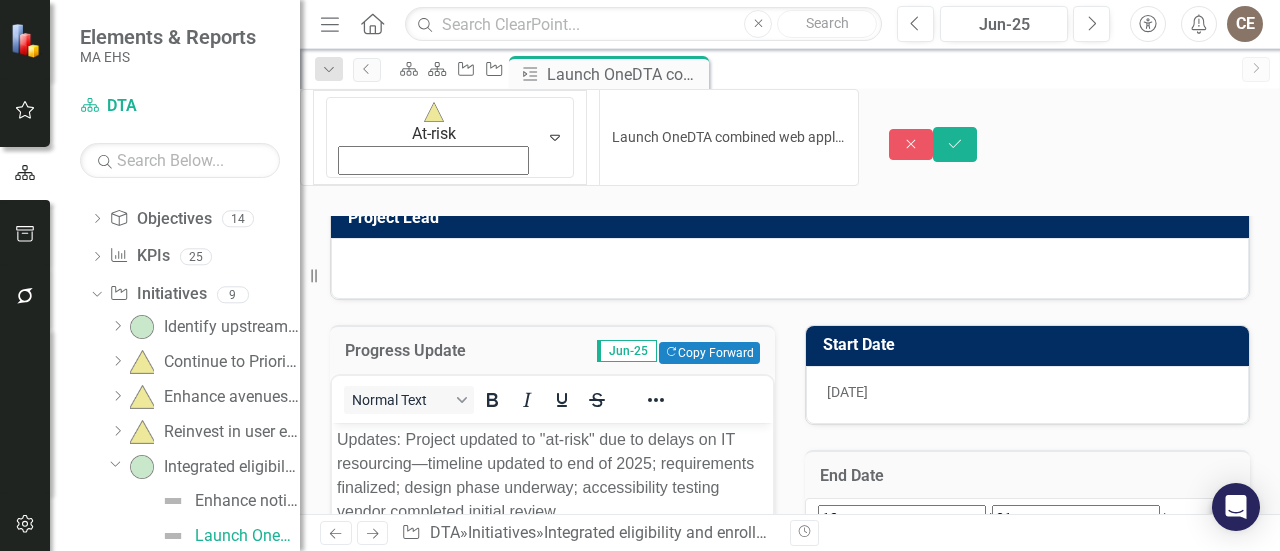 scroll, scrollTop: 0, scrollLeft: 0, axis: both 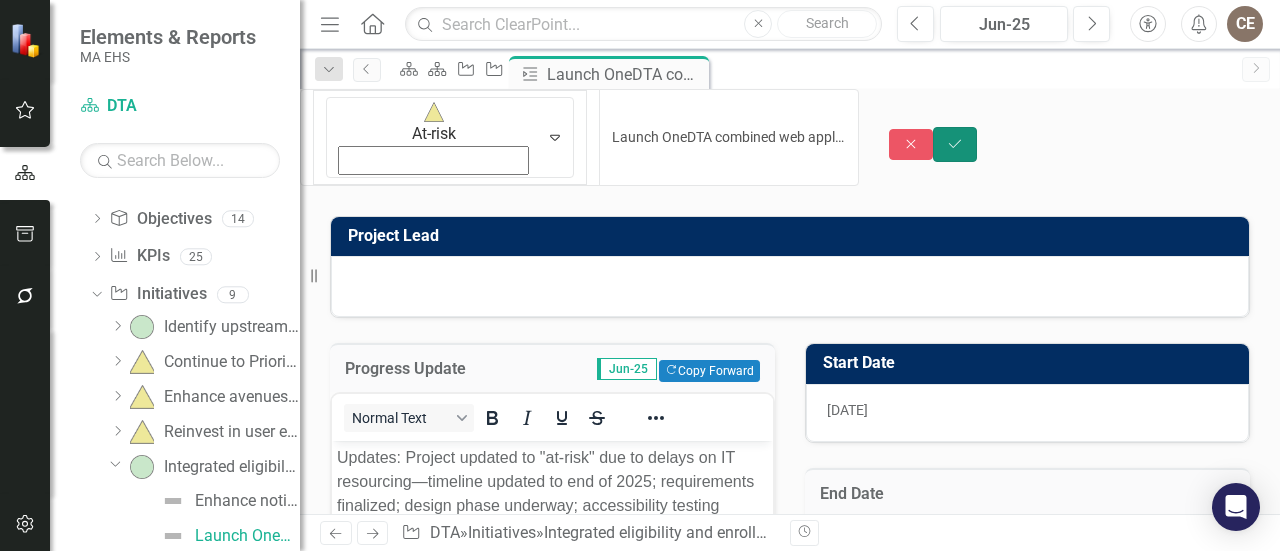 click on "Save" at bounding box center [955, 144] 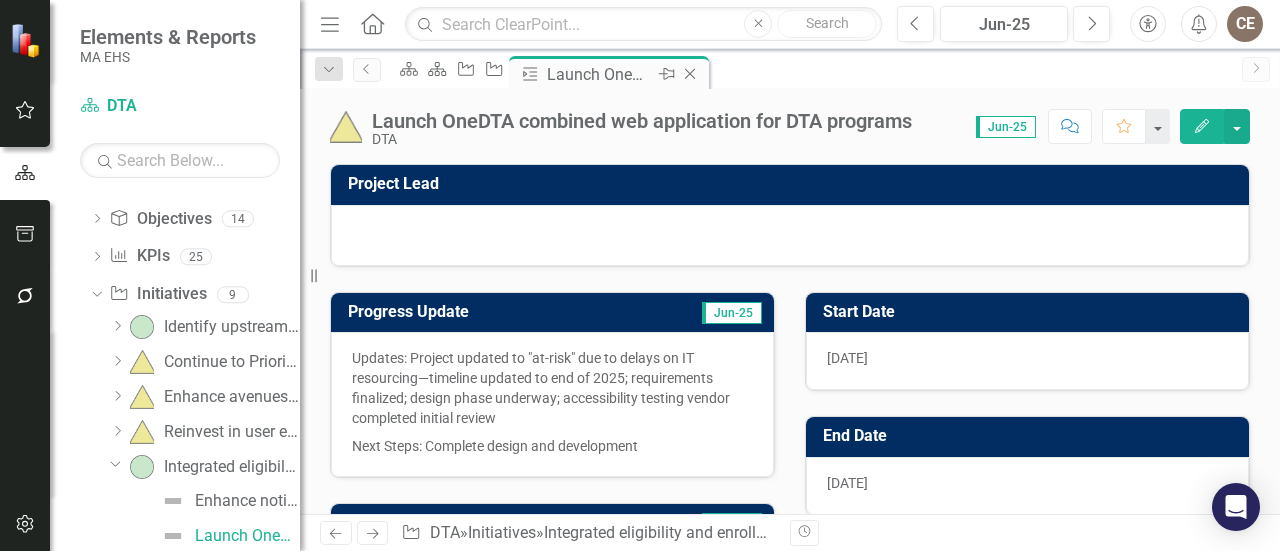click on "Close" 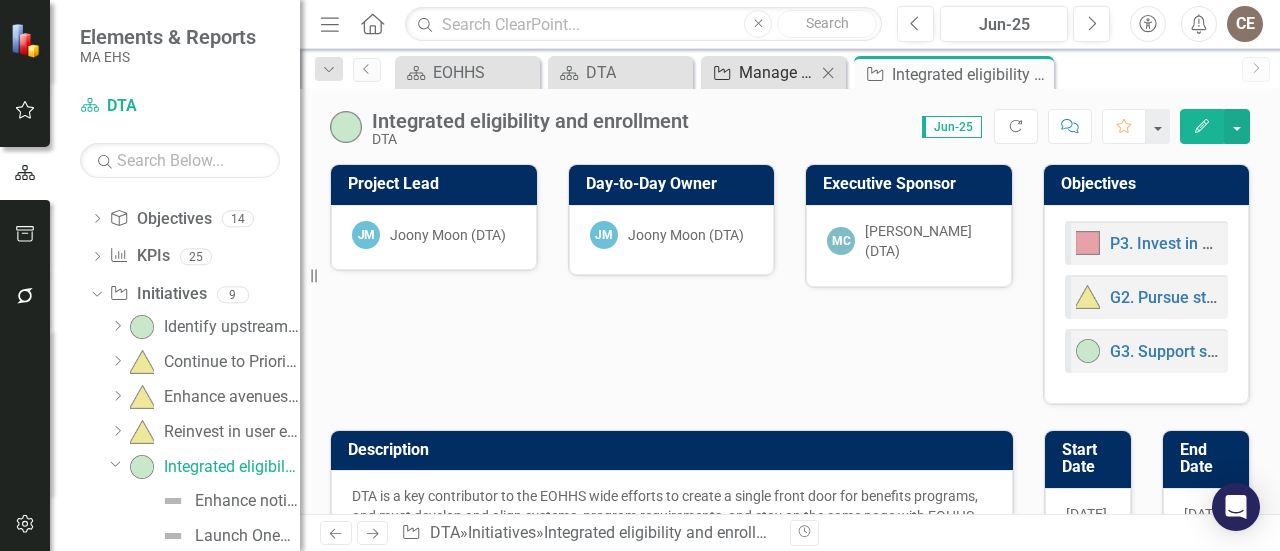 scroll, scrollTop: 35, scrollLeft: 0, axis: vertical 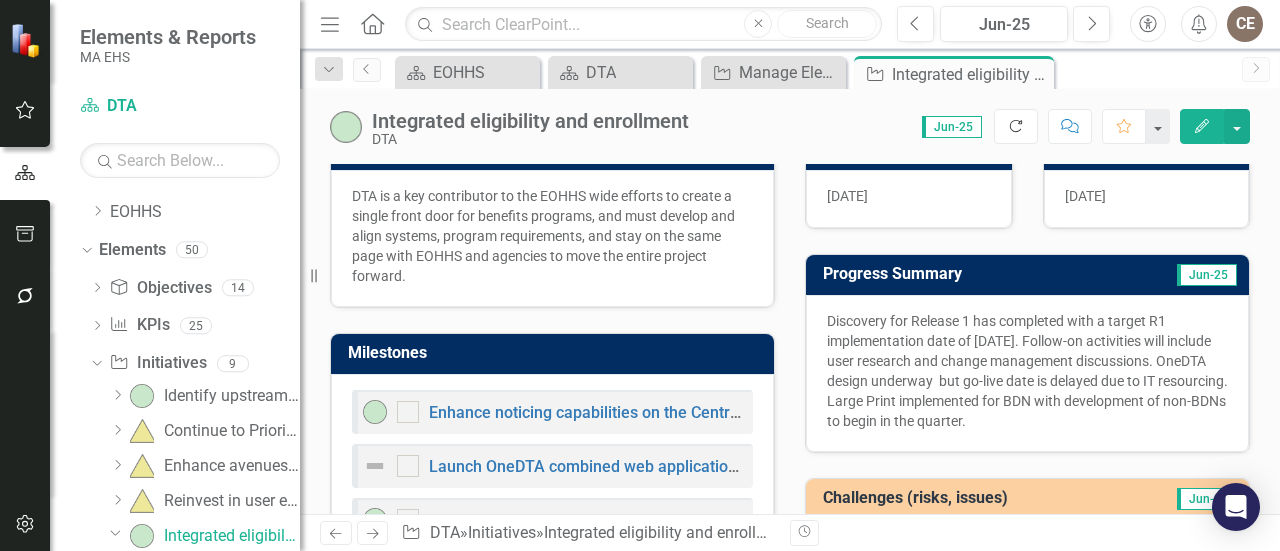 click 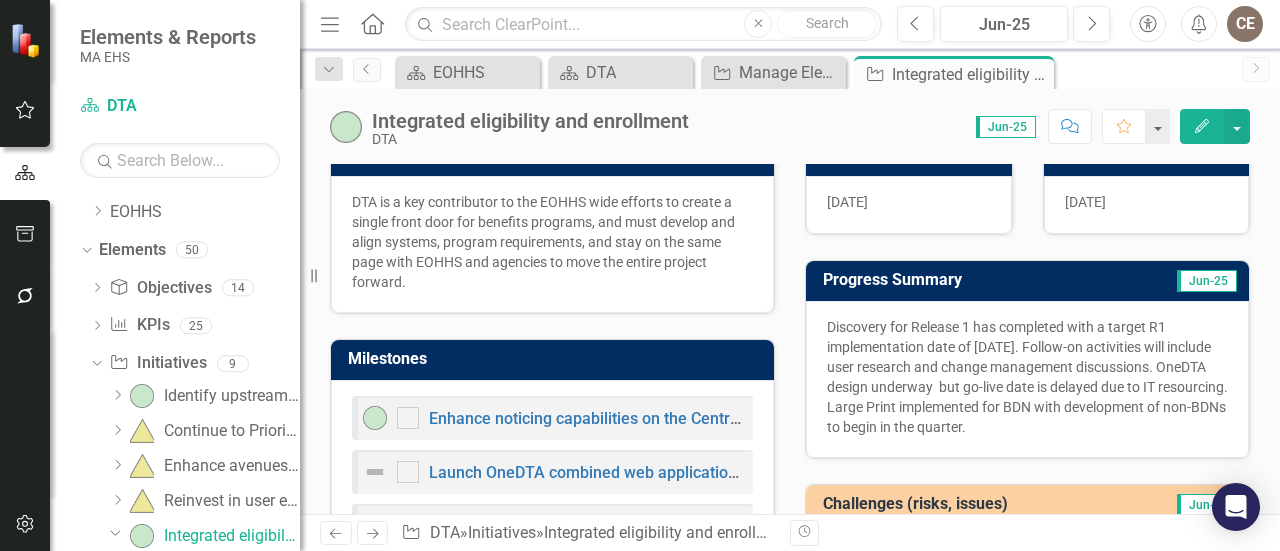 scroll, scrollTop: 276, scrollLeft: 0, axis: vertical 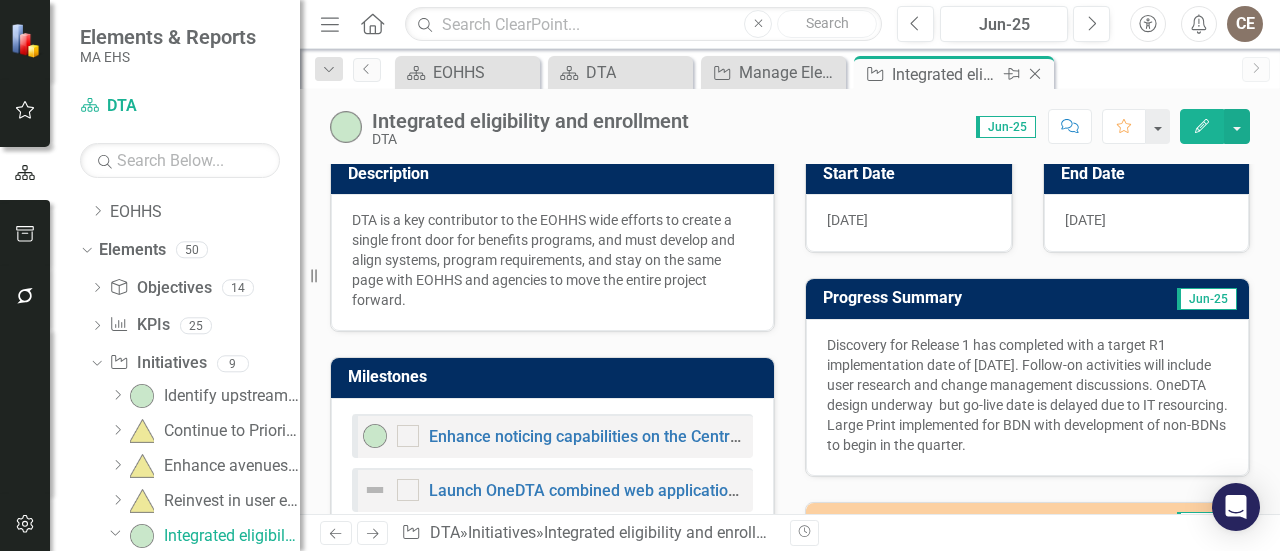 click on "Close" 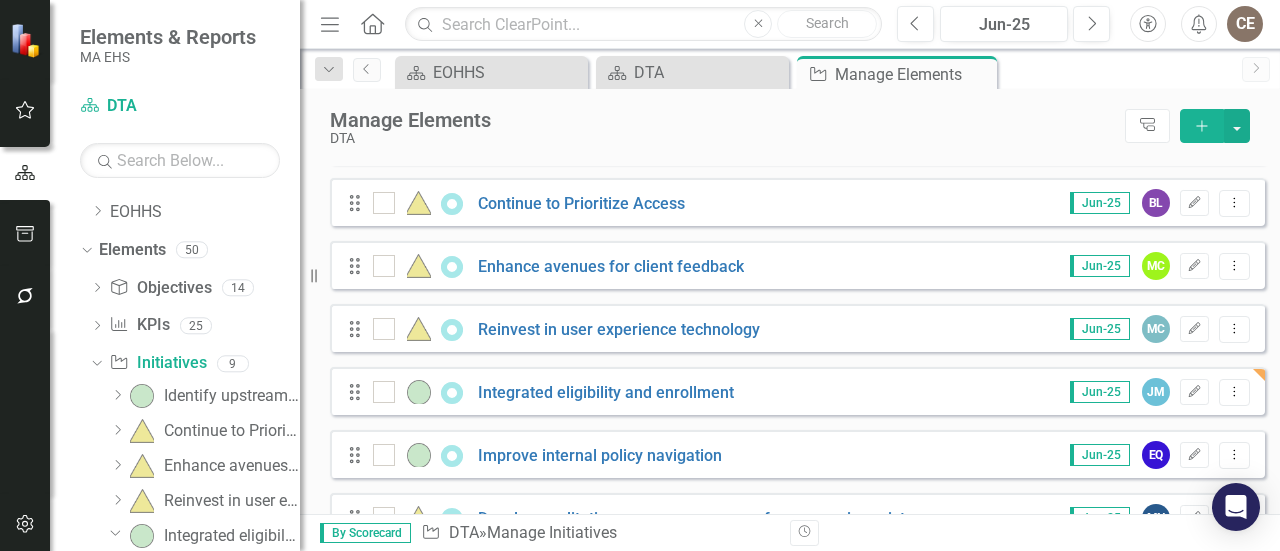 scroll, scrollTop: 200, scrollLeft: 0, axis: vertical 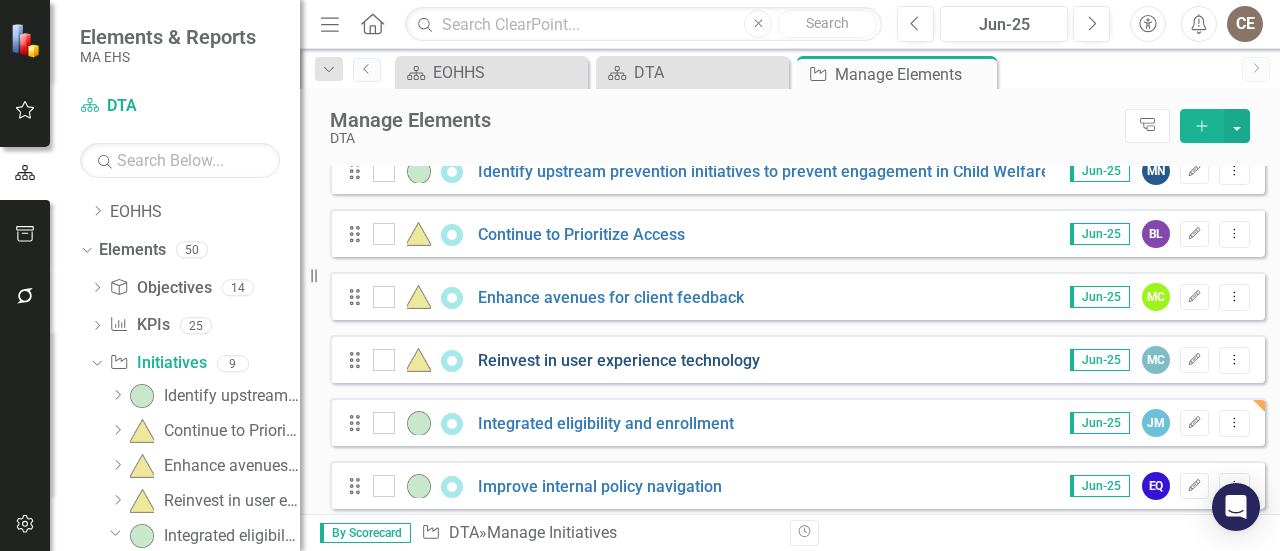 click on "Reinvest in user experience technology" at bounding box center (619, 360) 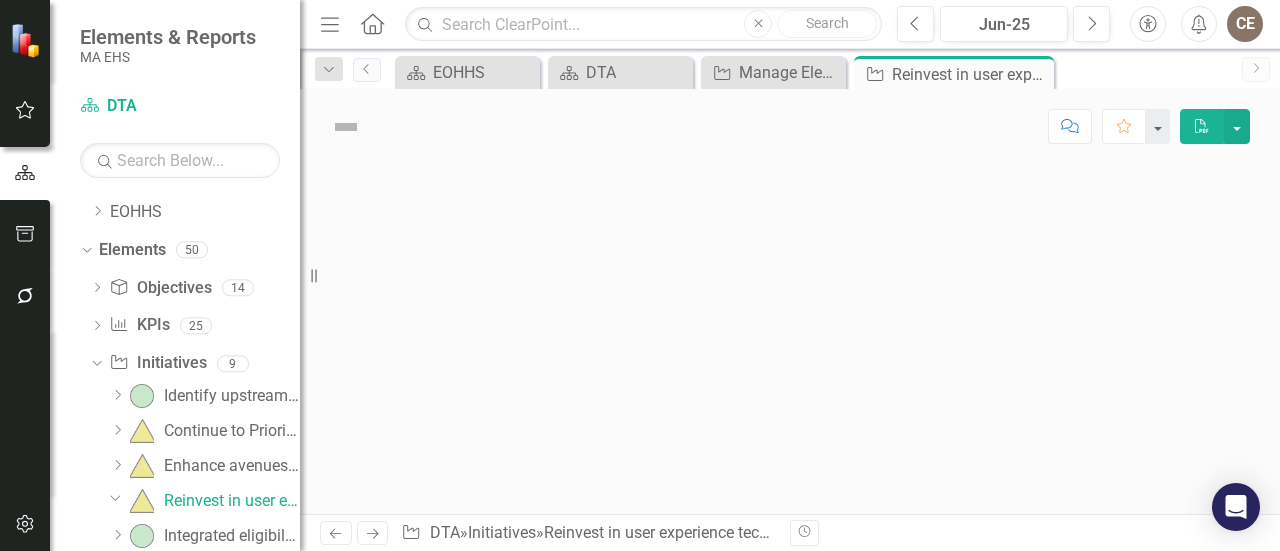 scroll, scrollTop: 0, scrollLeft: 0, axis: both 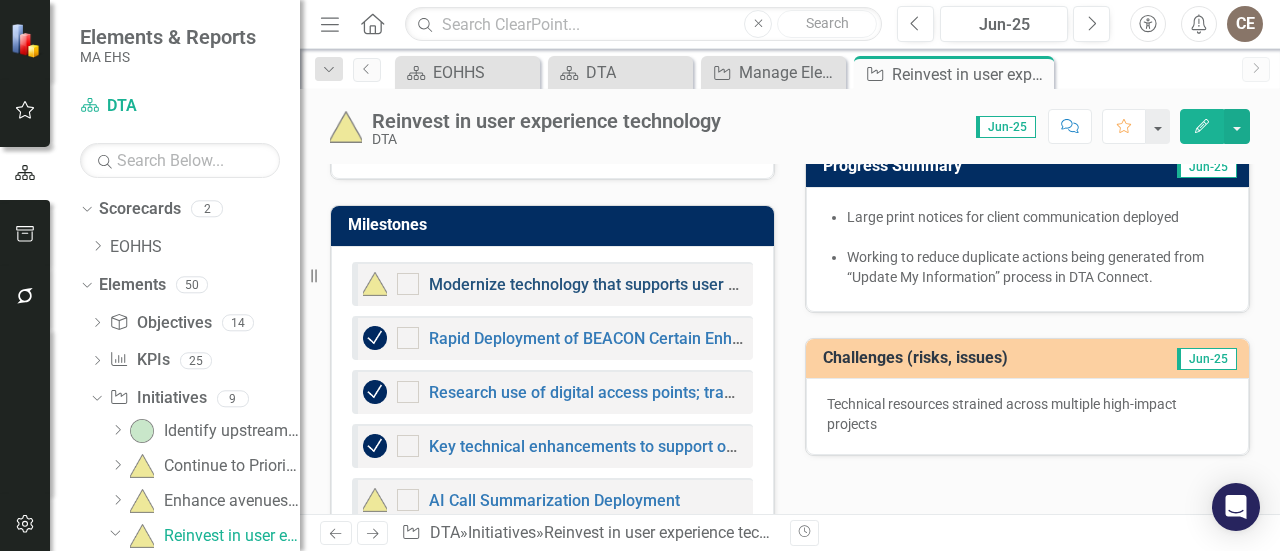 click on "Modernize technology that supports user self-service" at bounding box center (620, 284) 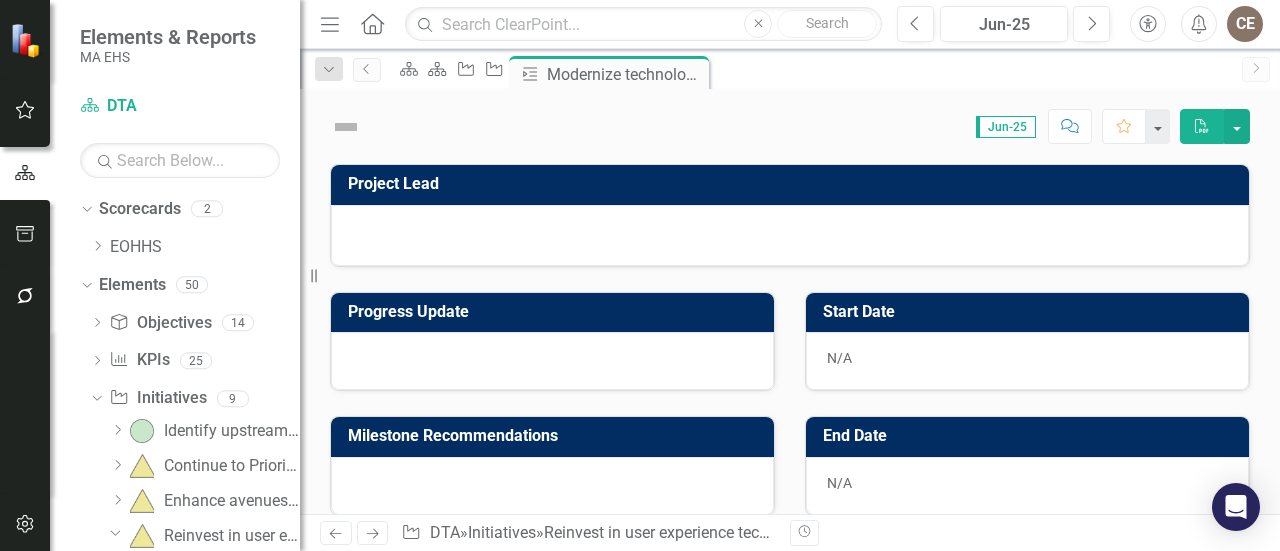 scroll, scrollTop: 34, scrollLeft: 0, axis: vertical 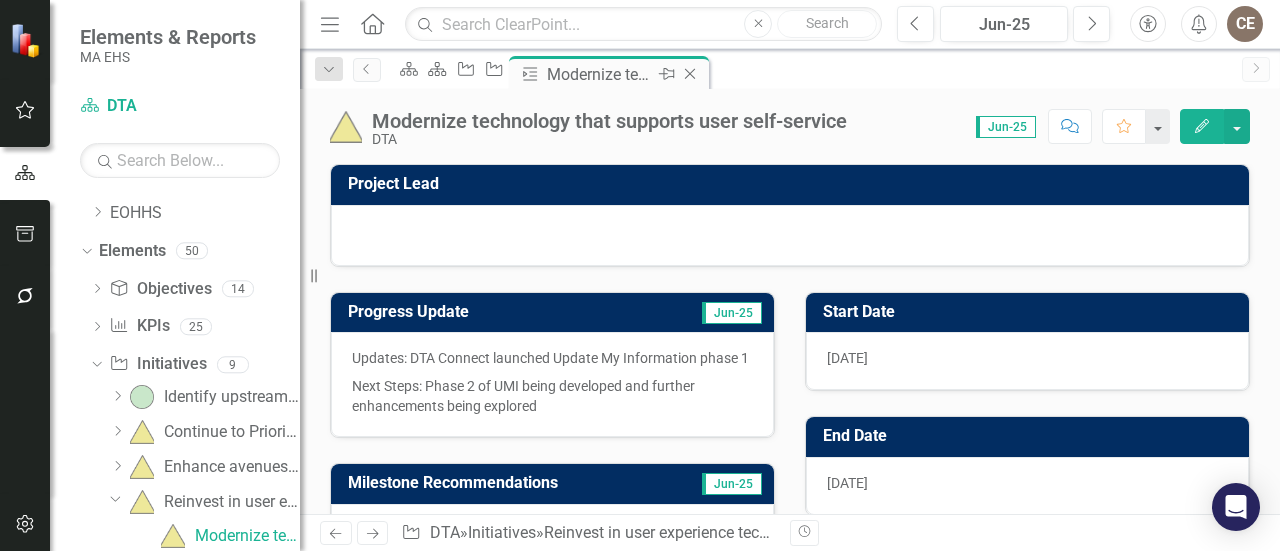 click on "Close" 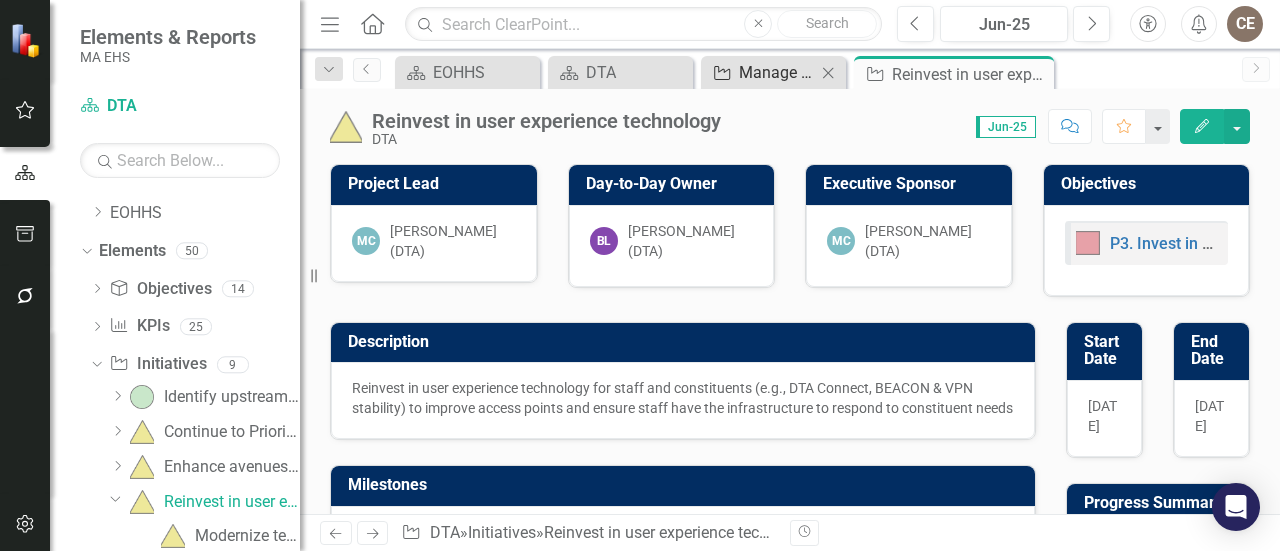 scroll, scrollTop: 0, scrollLeft: 0, axis: both 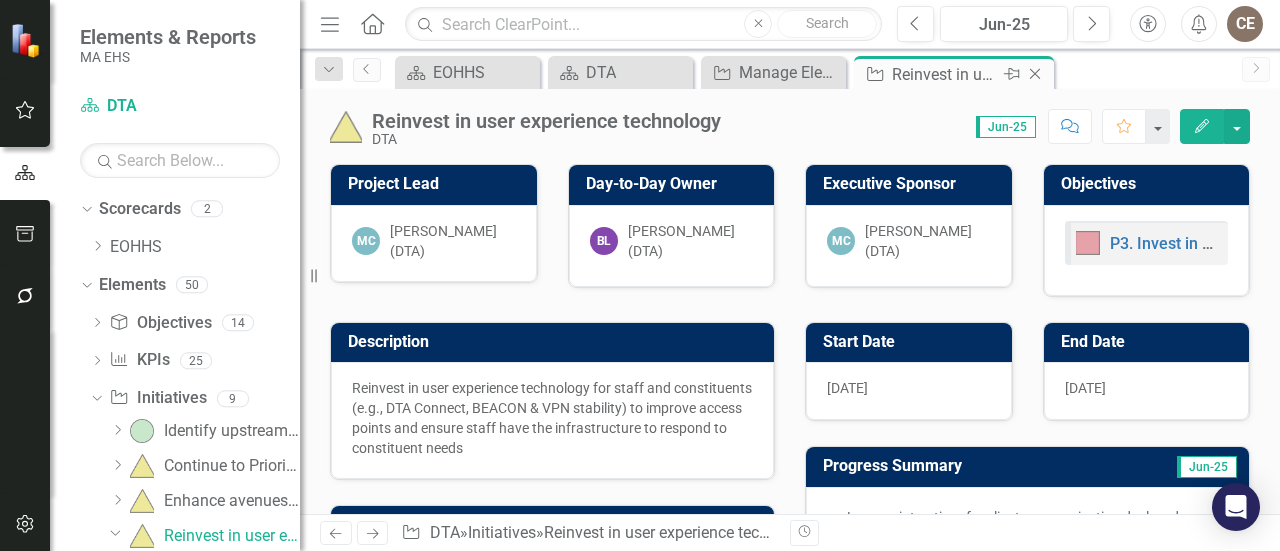 click on "Close" 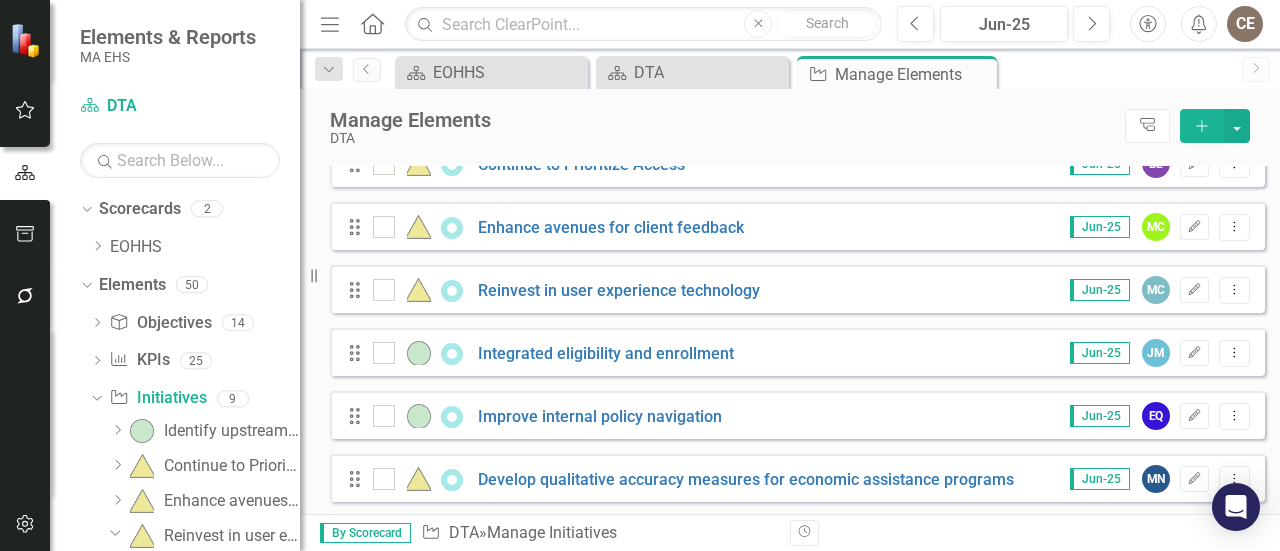 scroll, scrollTop: 312, scrollLeft: 0, axis: vertical 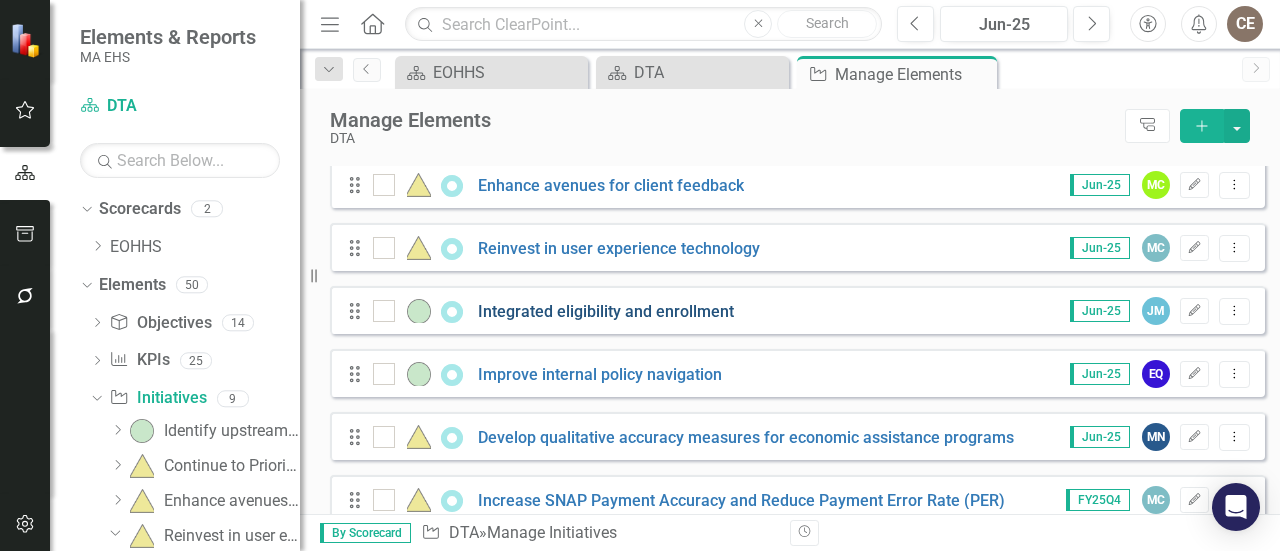 click on "Integrated eligibility and enrollment" at bounding box center (606, 311) 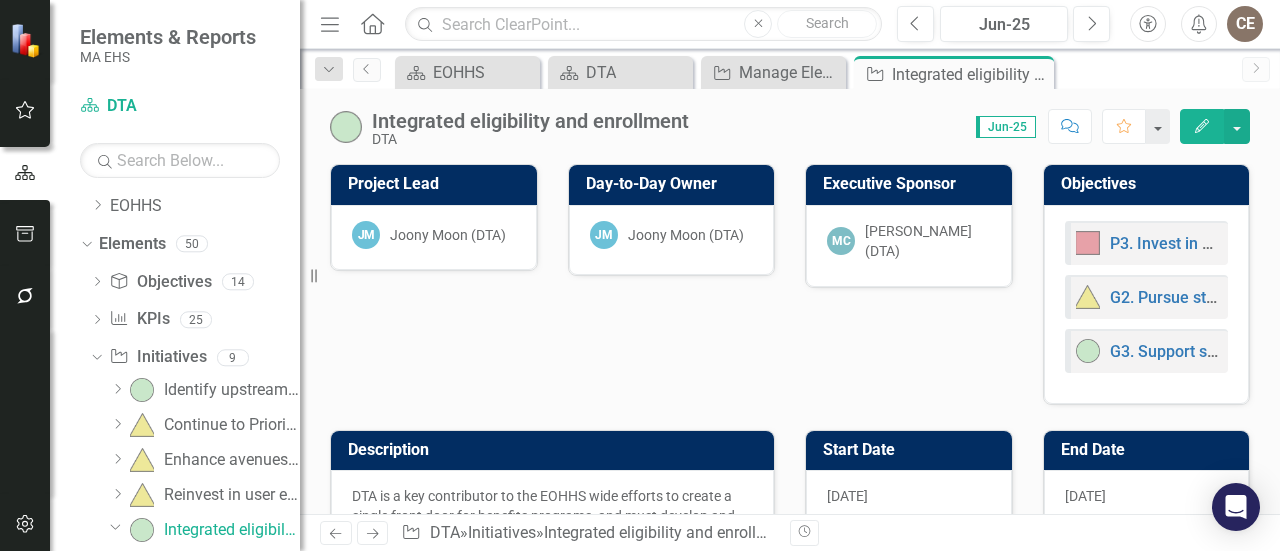 scroll, scrollTop: 35, scrollLeft: 0, axis: vertical 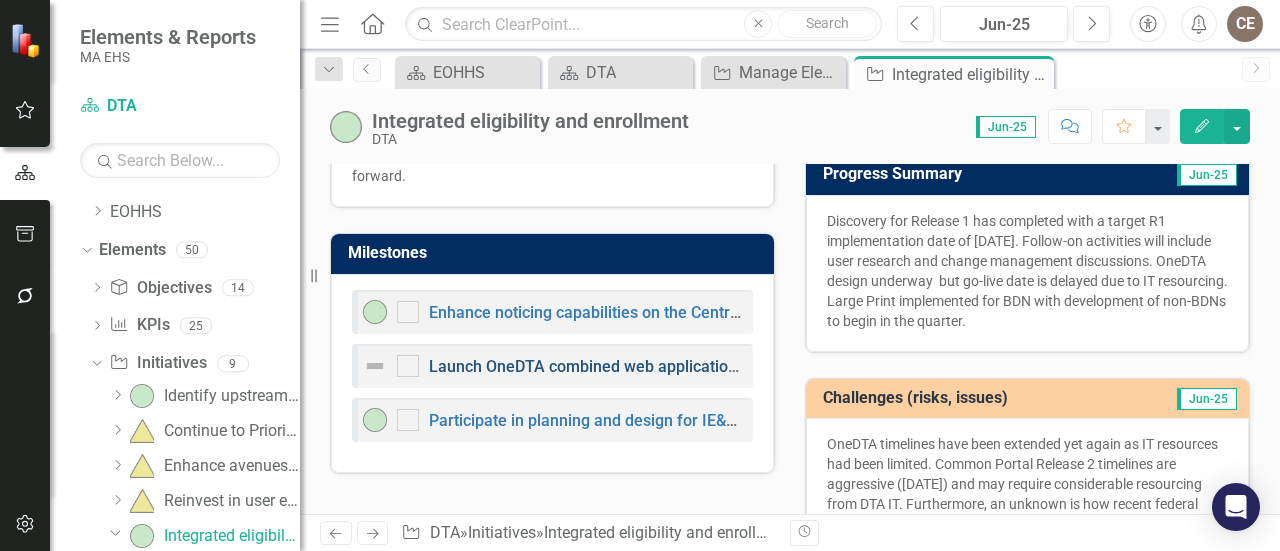 click on "Launch OneDTA combined web application for DTA programs" at bounding box center (649, 366) 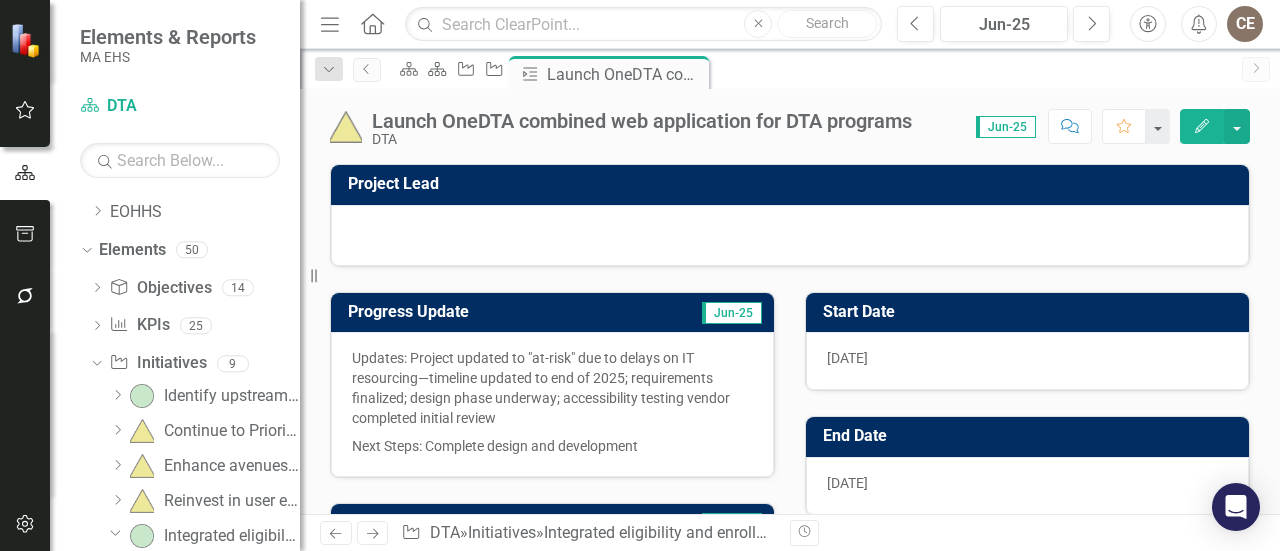 scroll, scrollTop: 104, scrollLeft: 0, axis: vertical 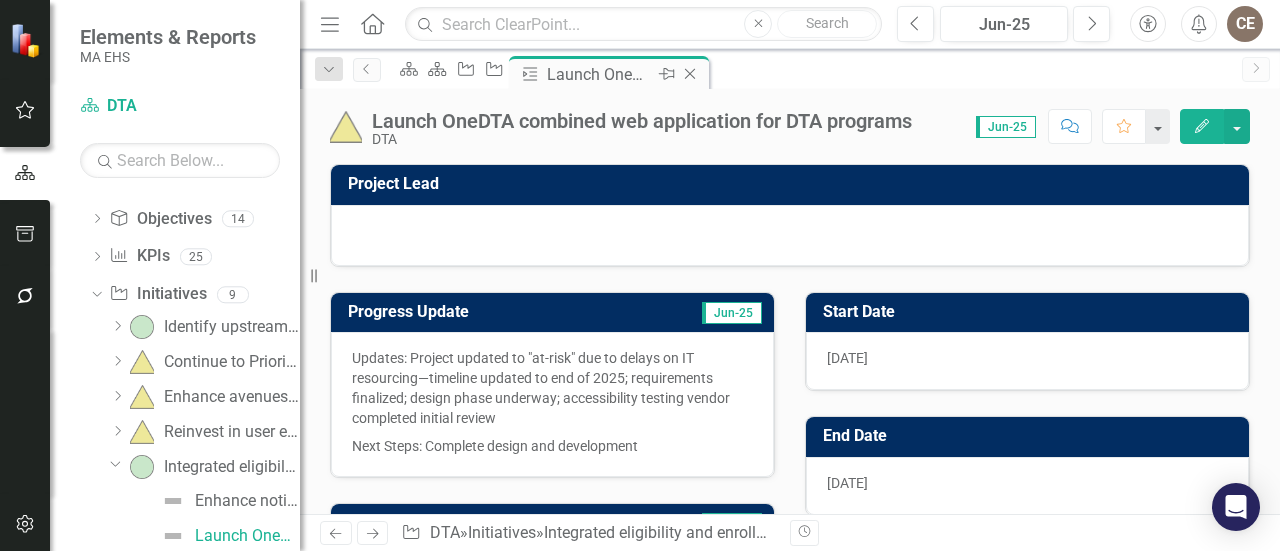 click on "Close" 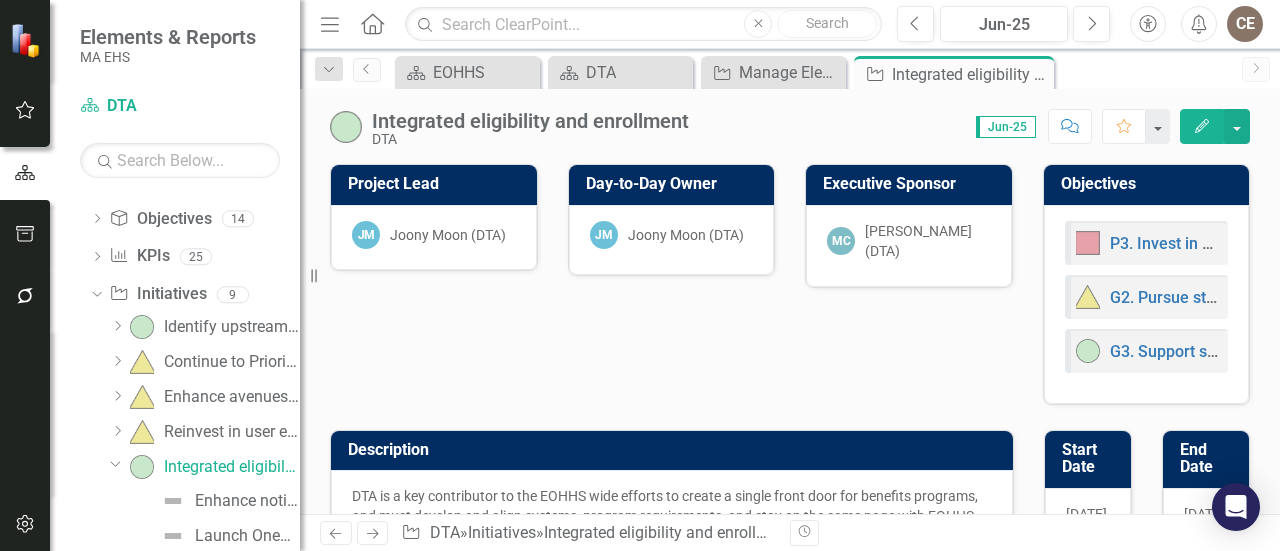 scroll, scrollTop: 35, scrollLeft: 0, axis: vertical 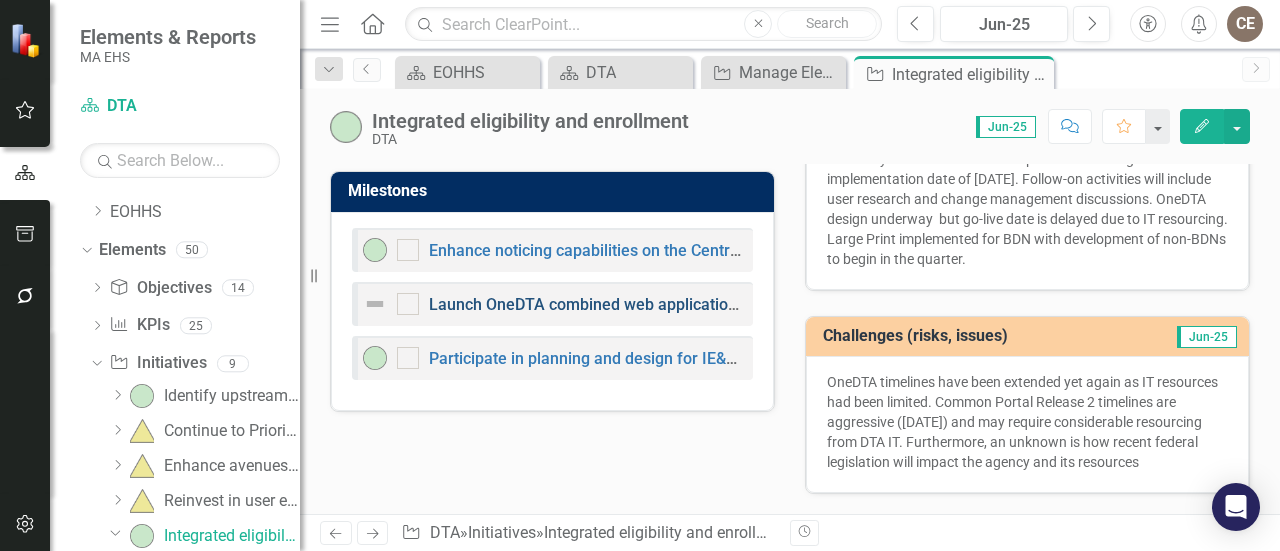click on "Launch OneDTA combined web application for DTA programs" at bounding box center [649, 304] 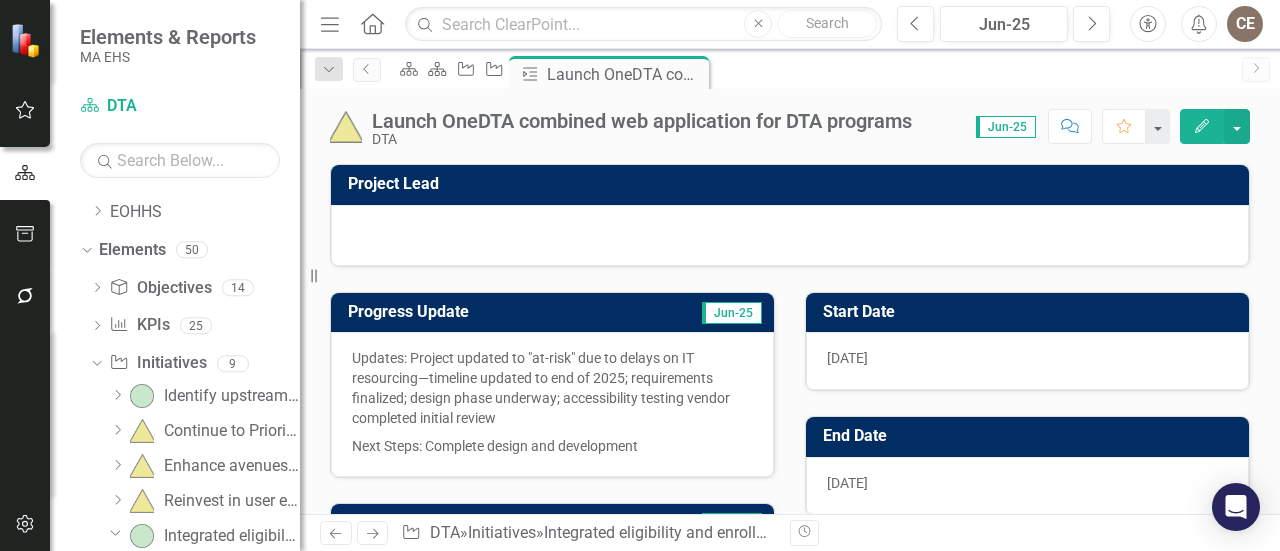 scroll, scrollTop: 104, scrollLeft: 0, axis: vertical 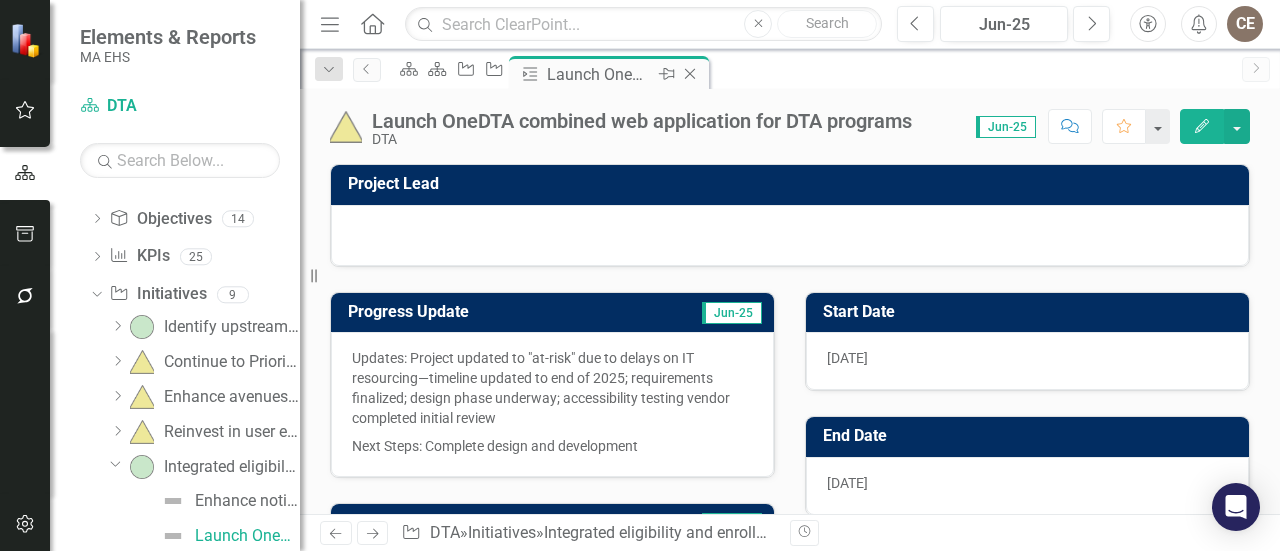 click on "Close" 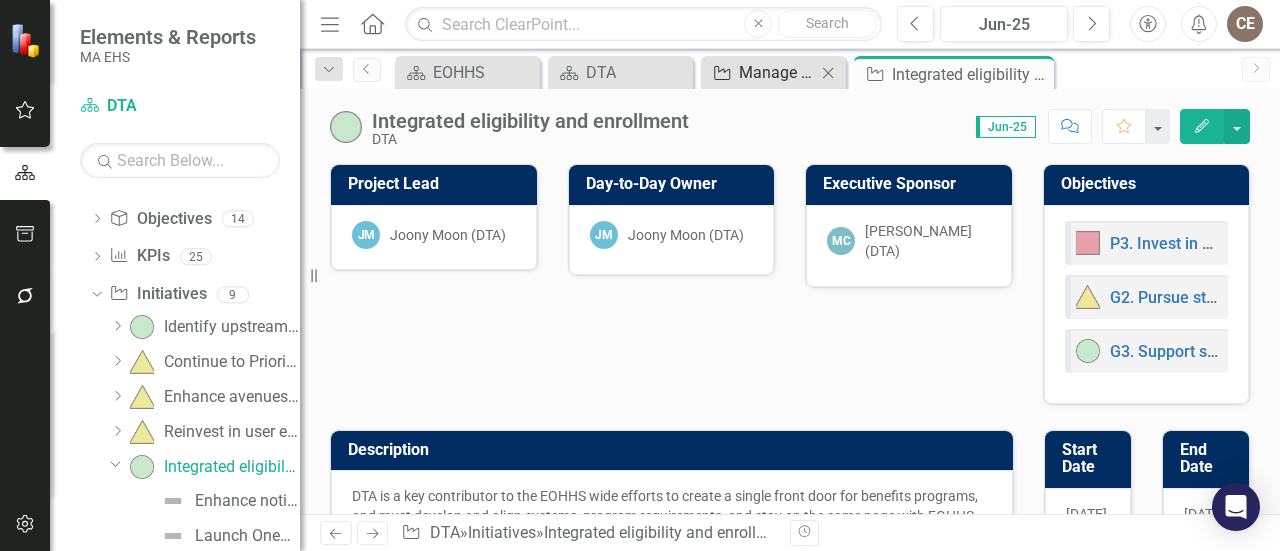 scroll, scrollTop: 35, scrollLeft: 0, axis: vertical 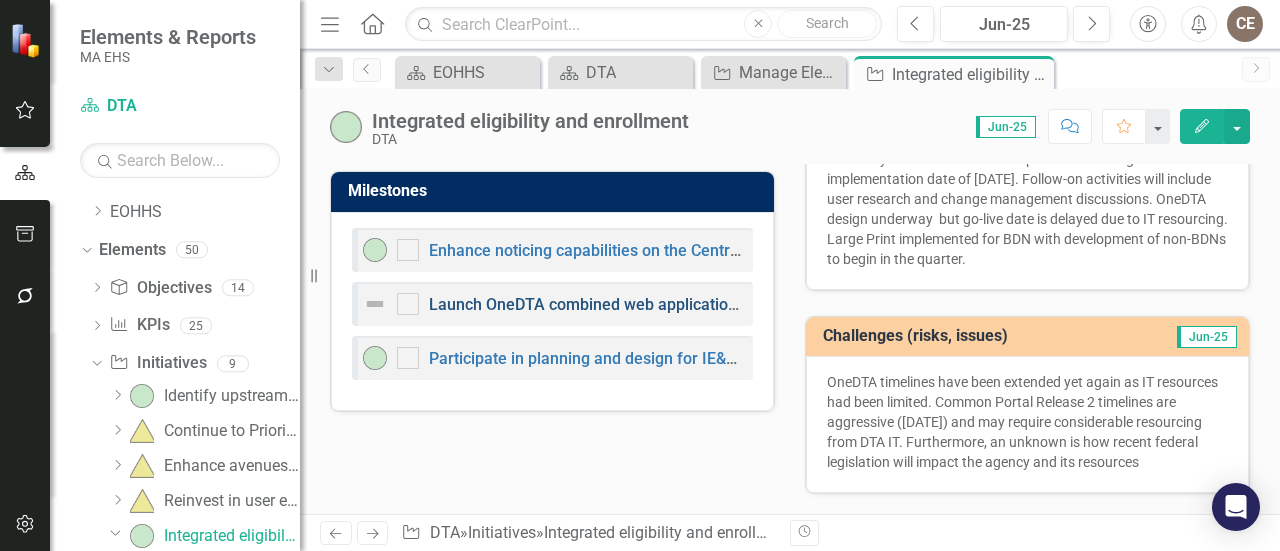 click on "Launch OneDTA combined web application for DTA programs" at bounding box center (649, 304) 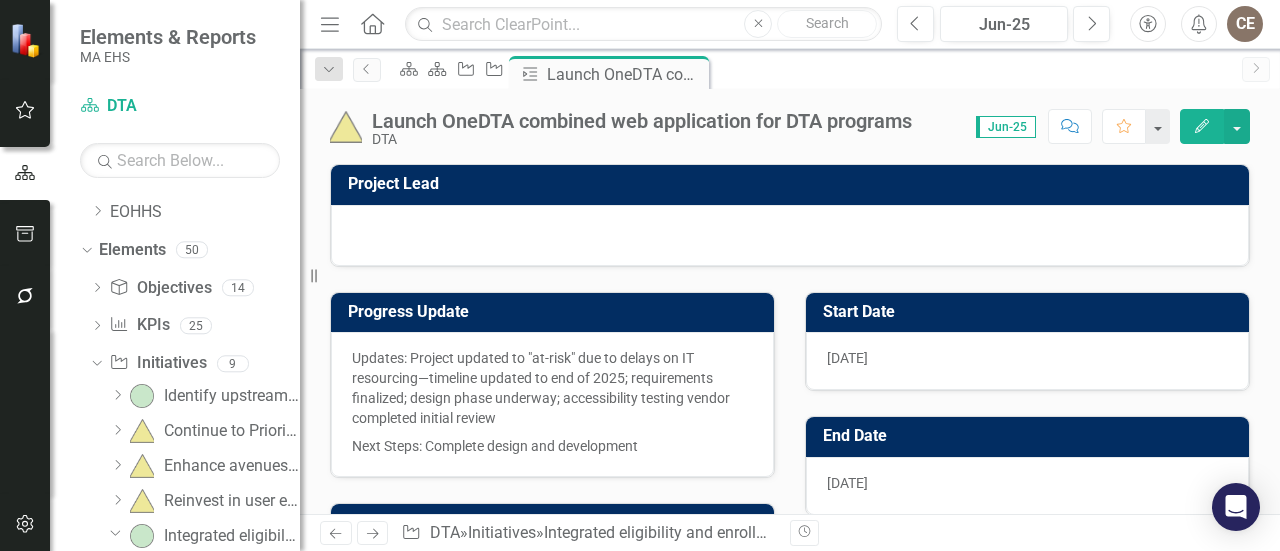 scroll, scrollTop: 104, scrollLeft: 0, axis: vertical 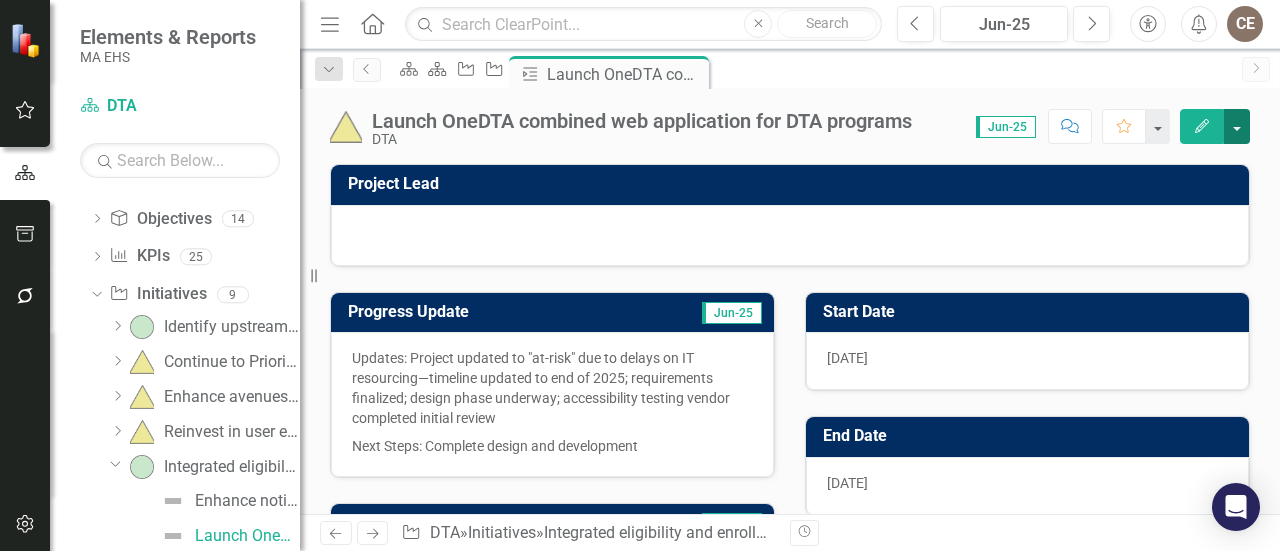 click at bounding box center [1237, 126] 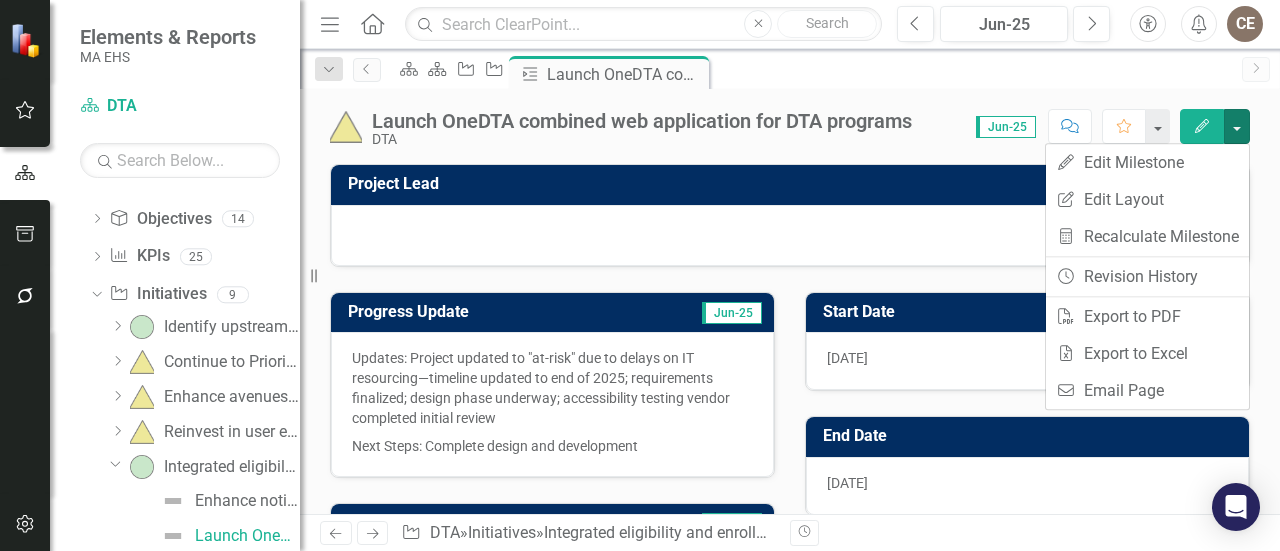 click on "Launch OneDTA combined web application for DTA programs DTA Score: N/A Jun-25 Completed  Comment Favorite Edit Project Lead Progress Update Jun-25 Updates: Project updated to "at-risk" due to delays on IT resourcing—timeline updated to end of 2025; requirements finalized; design phase underway; accessibility testing vendor completed initial review
Next Steps: Complete design and development Milestone Recommendations Jun-25 Action Items Start Date [DATE] End Date [DATE] Initiative Integrated eligibility and enrollment" at bounding box center (790, 301) 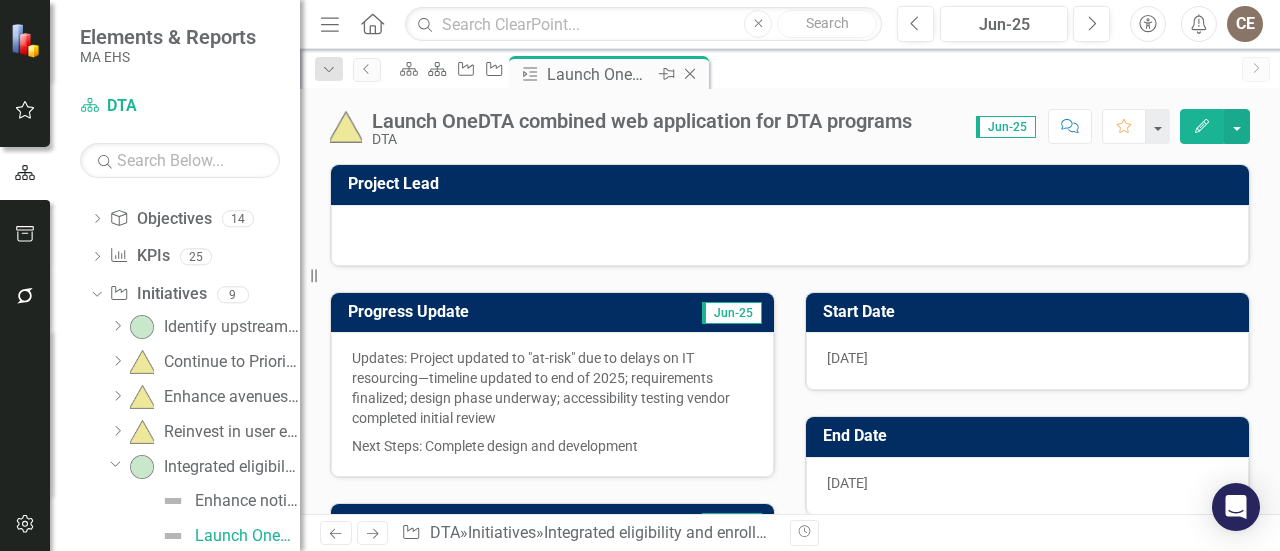click on "Close" 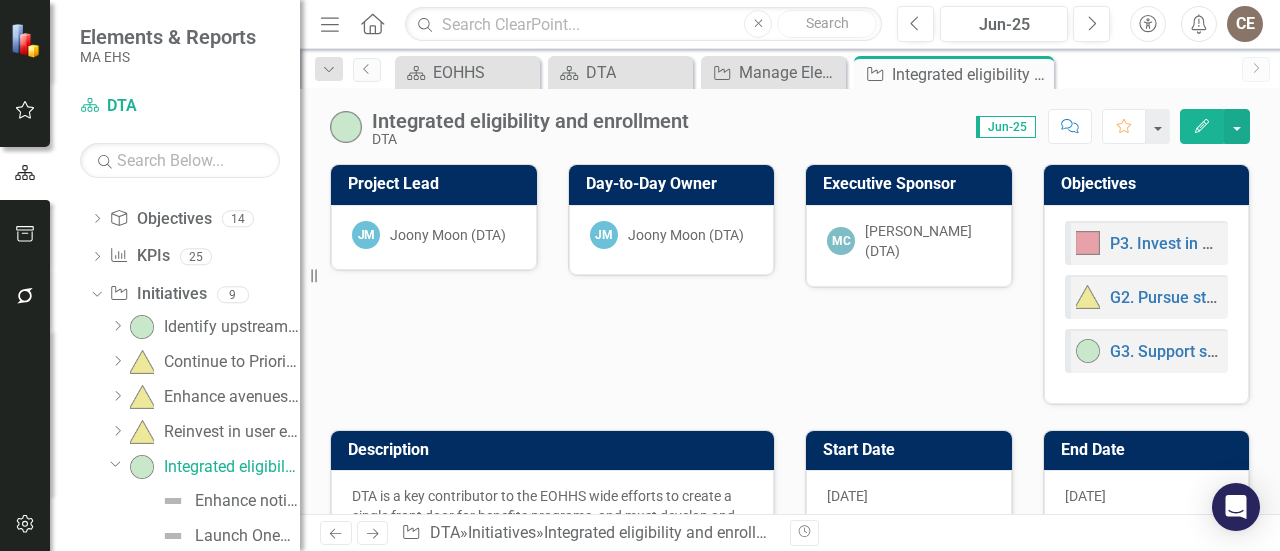 scroll, scrollTop: 35, scrollLeft: 0, axis: vertical 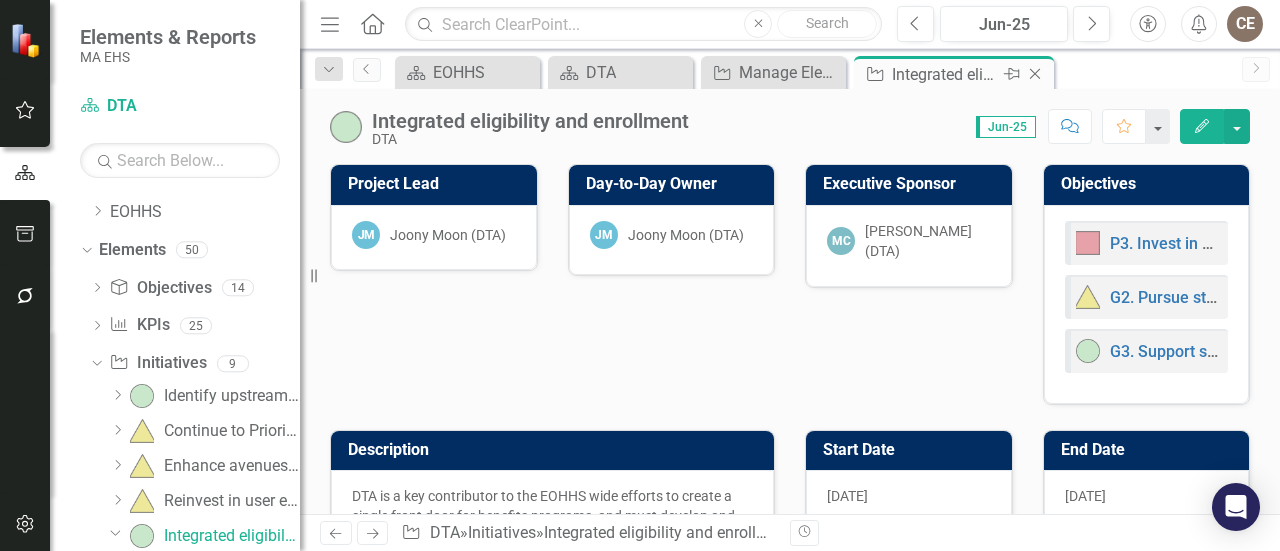 click on "Close" 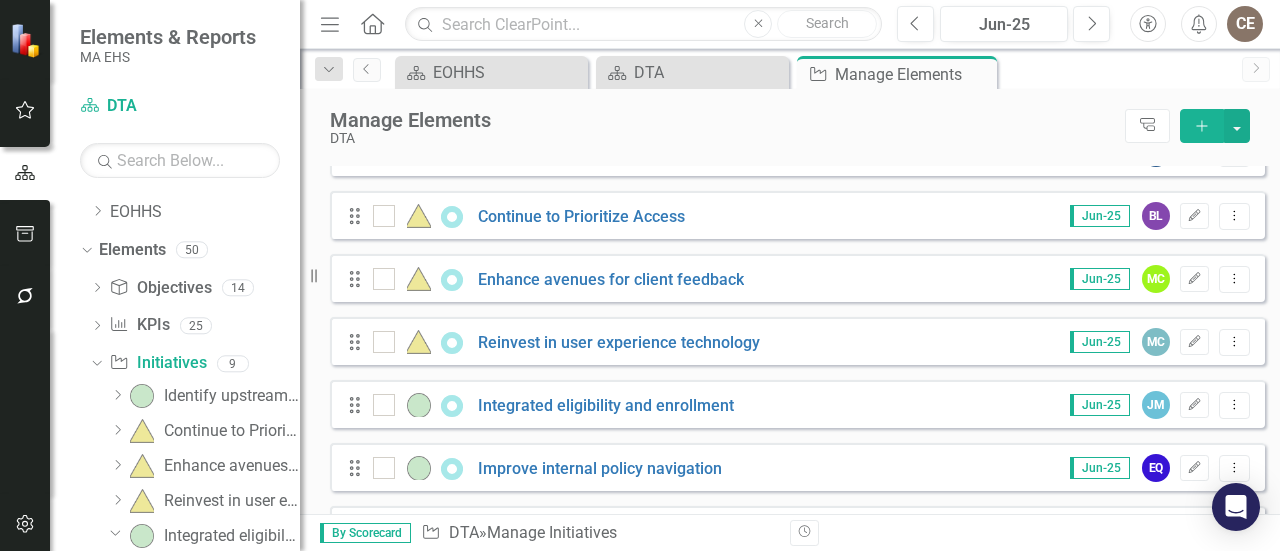scroll, scrollTop: 300, scrollLeft: 0, axis: vertical 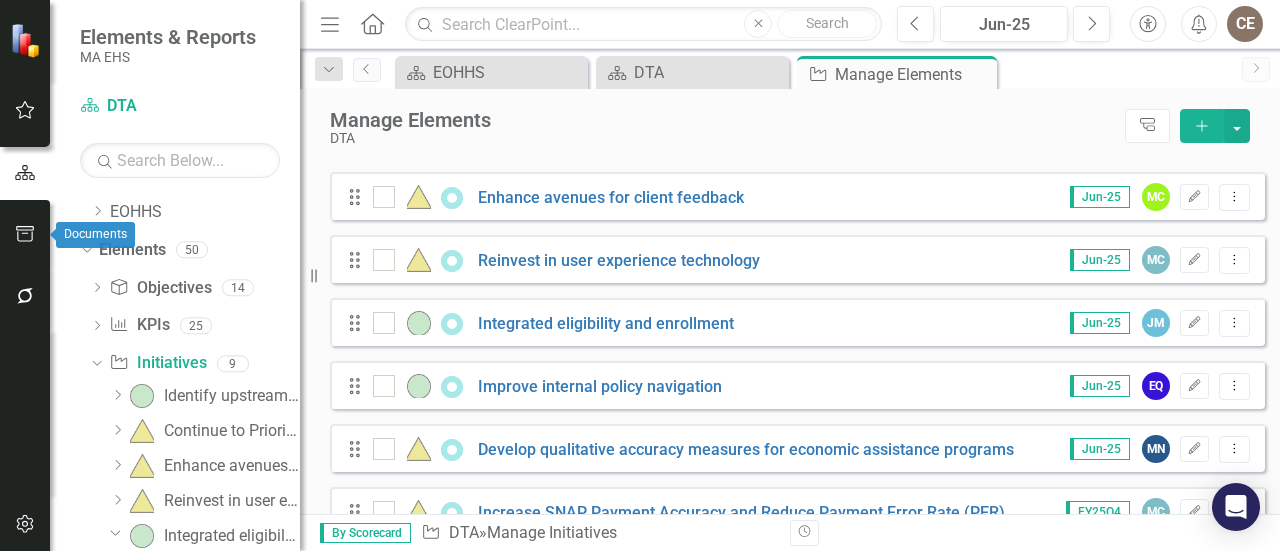 click 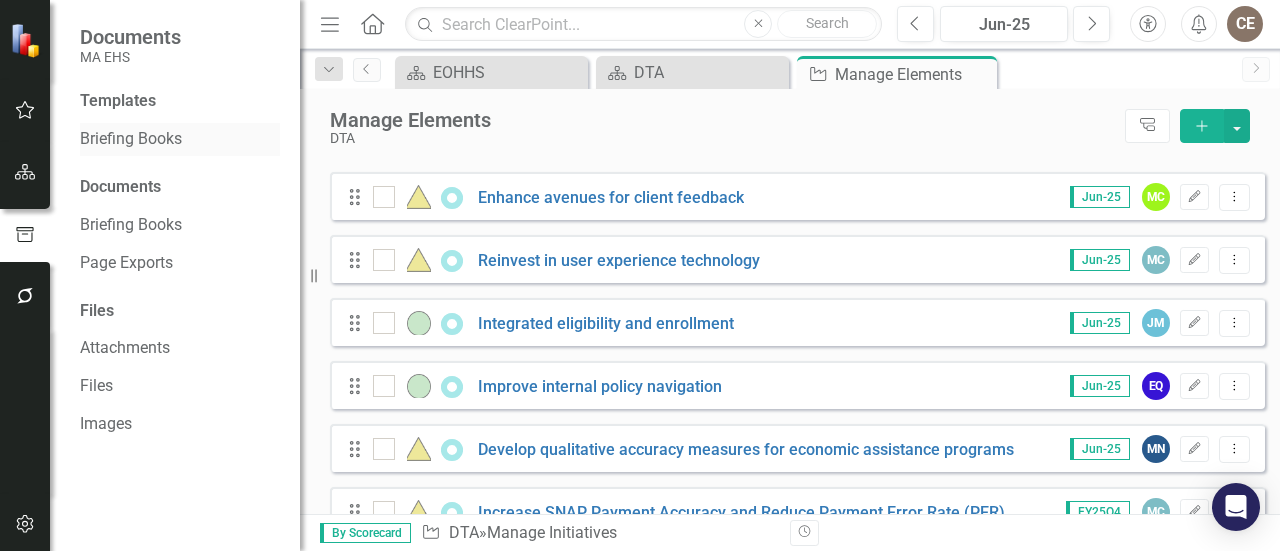 click on "Briefing Books" at bounding box center [180, 139] 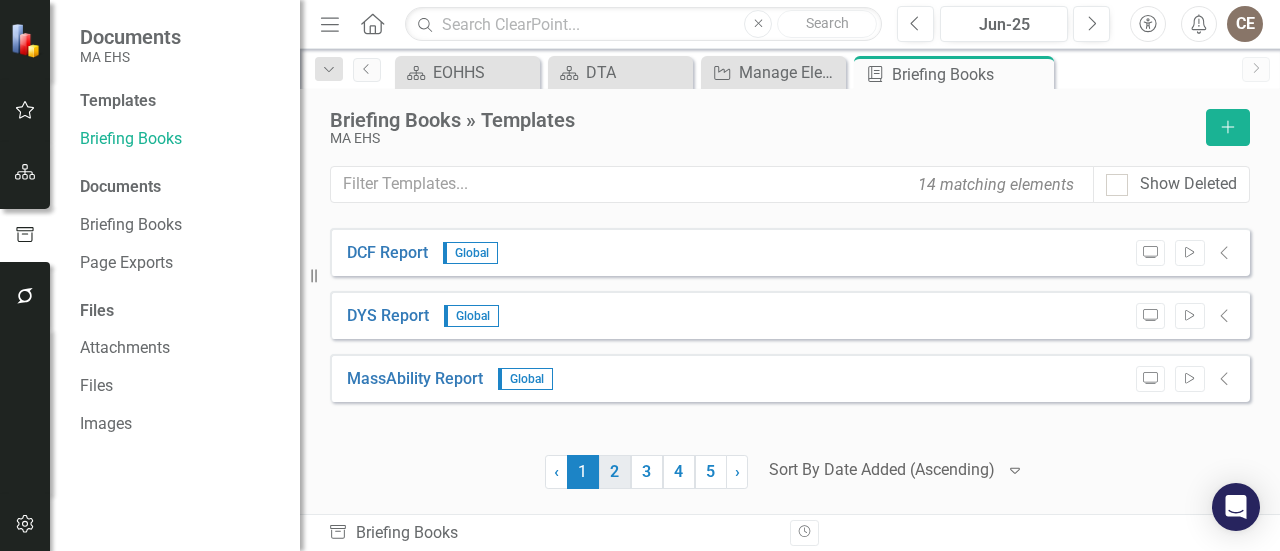 click on "2" at bounding box center [615, 472] 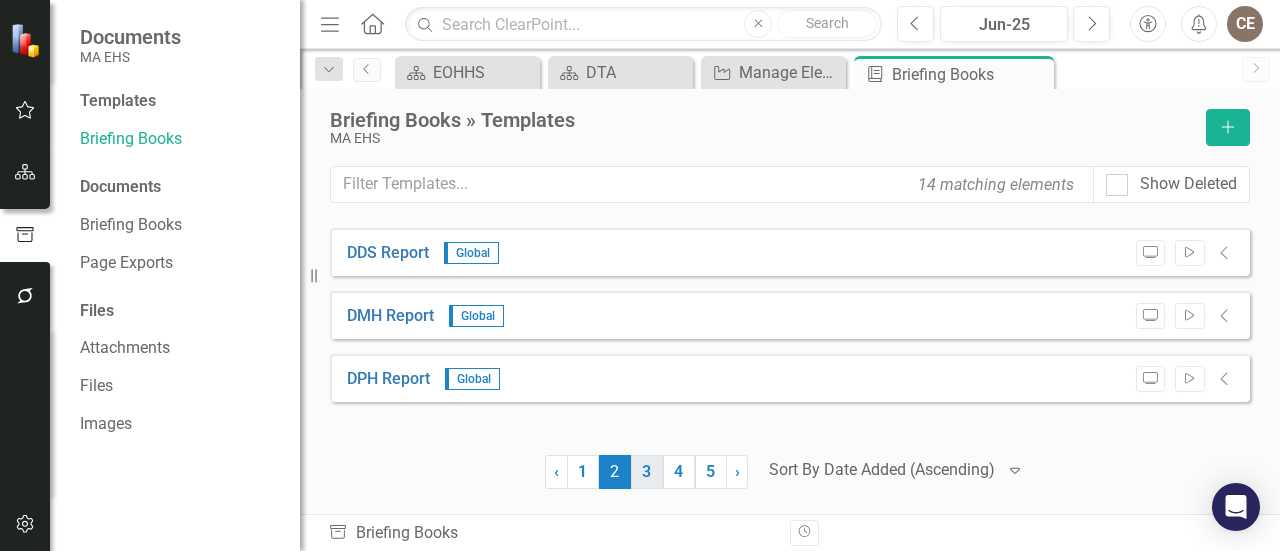click on "3" at bounding box center [647, 472] 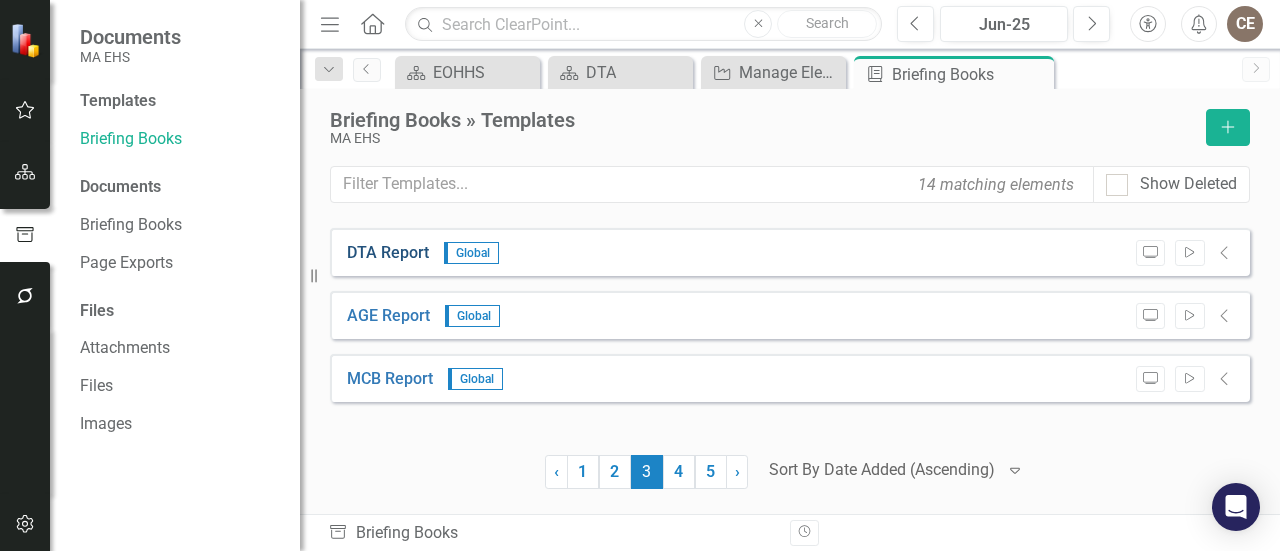 click on "DTA Report" at bounding box center (388, 253) 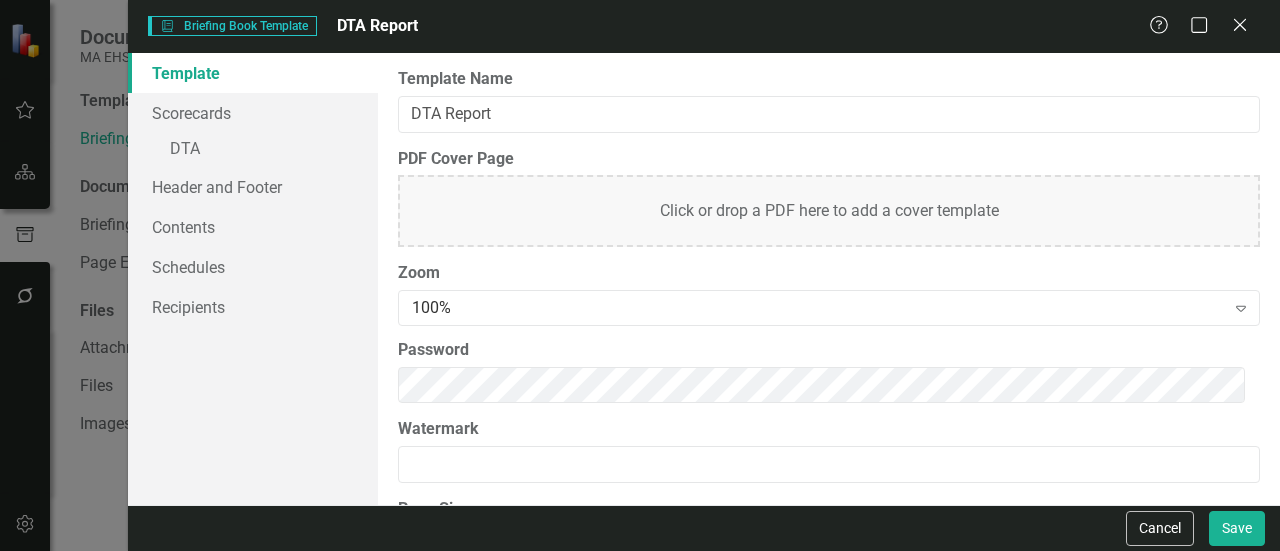 click on "Click or drop a PDF here to add a cover template" at bounding box center (829, 211) 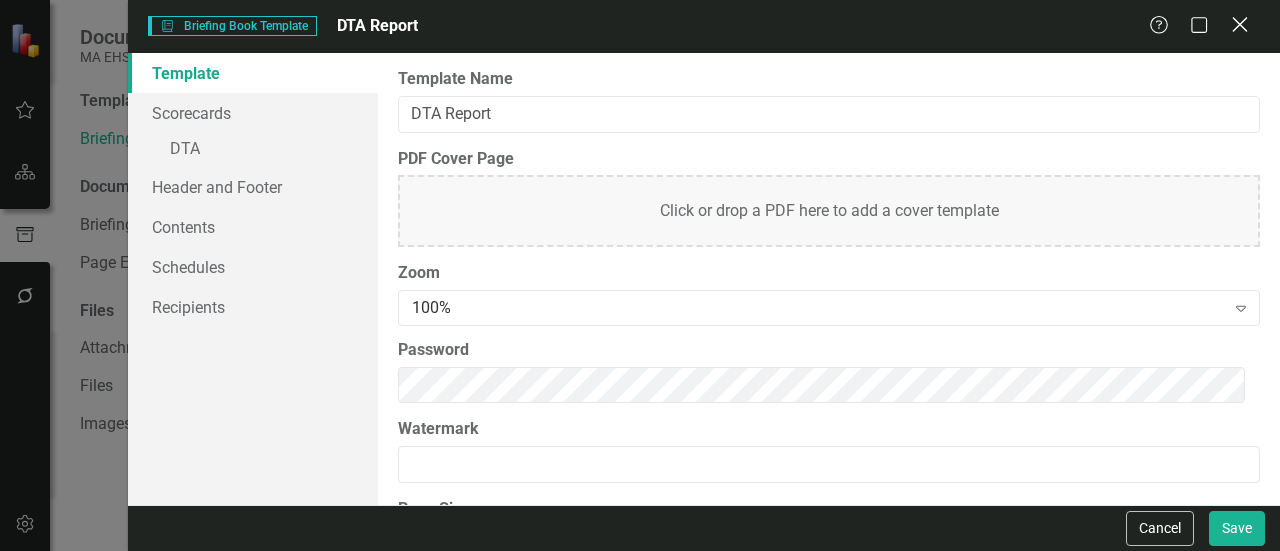 click on "Close" 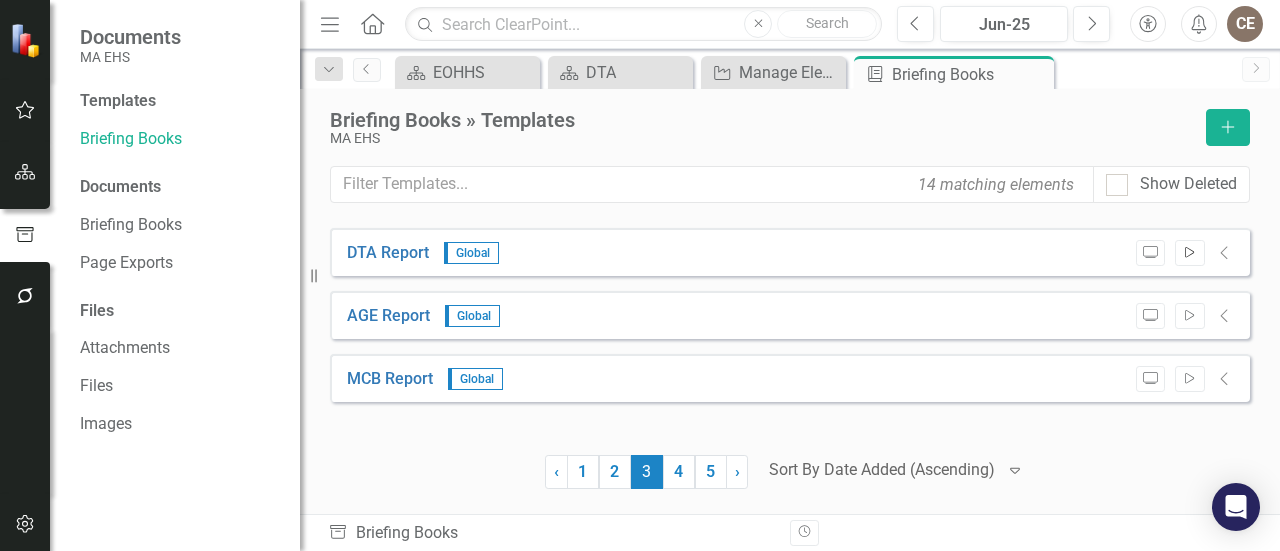 click on "Start" 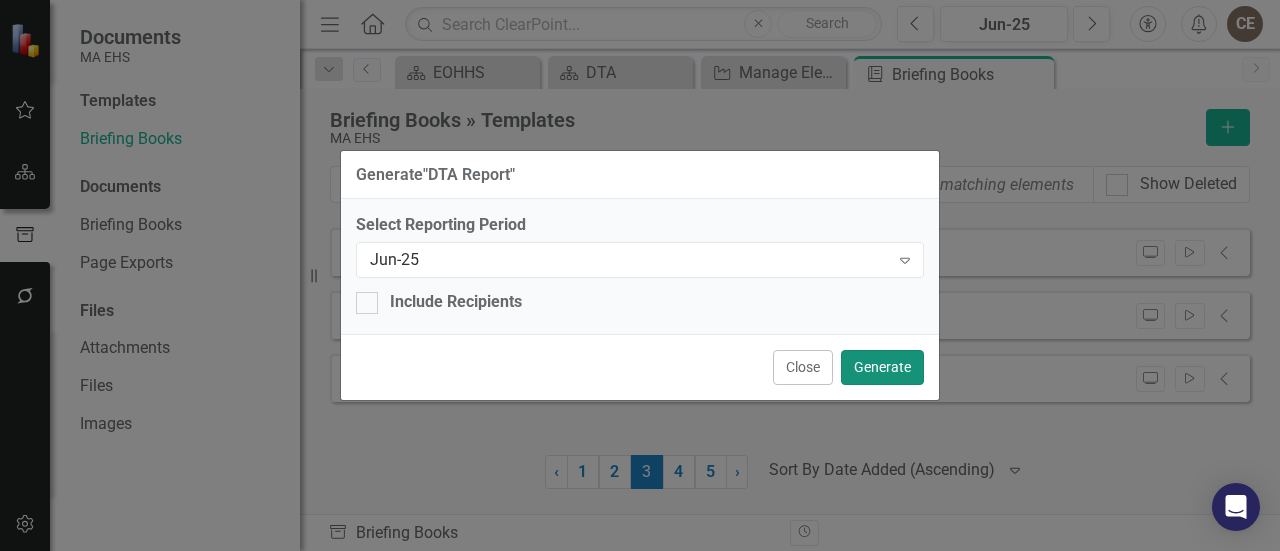 click on "Generate" at bounding box center [882, 367] 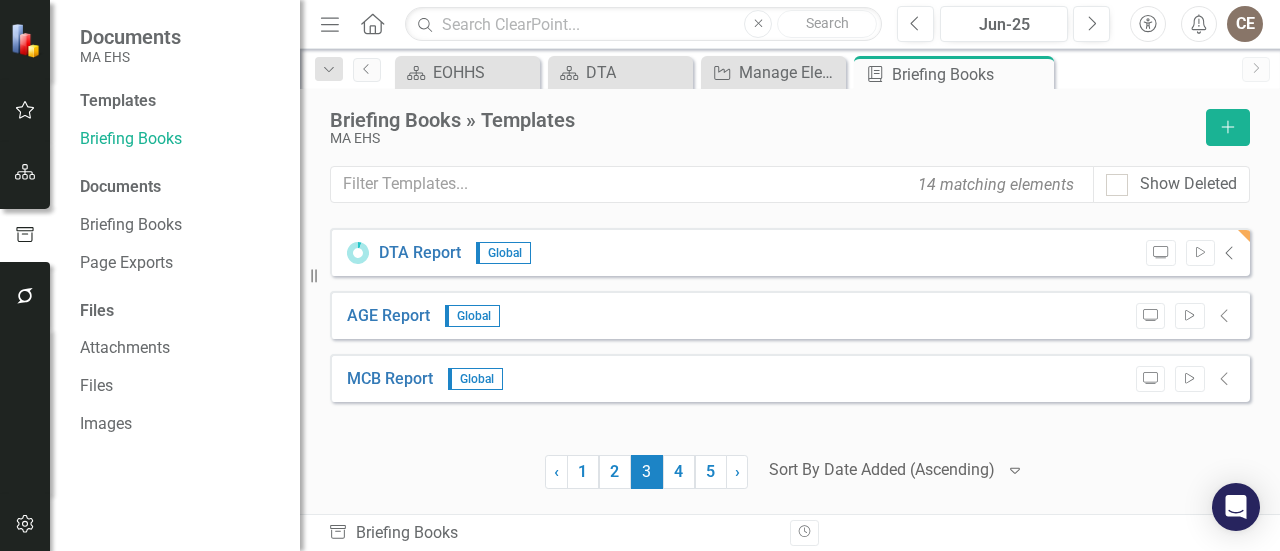 click on "Collapse" 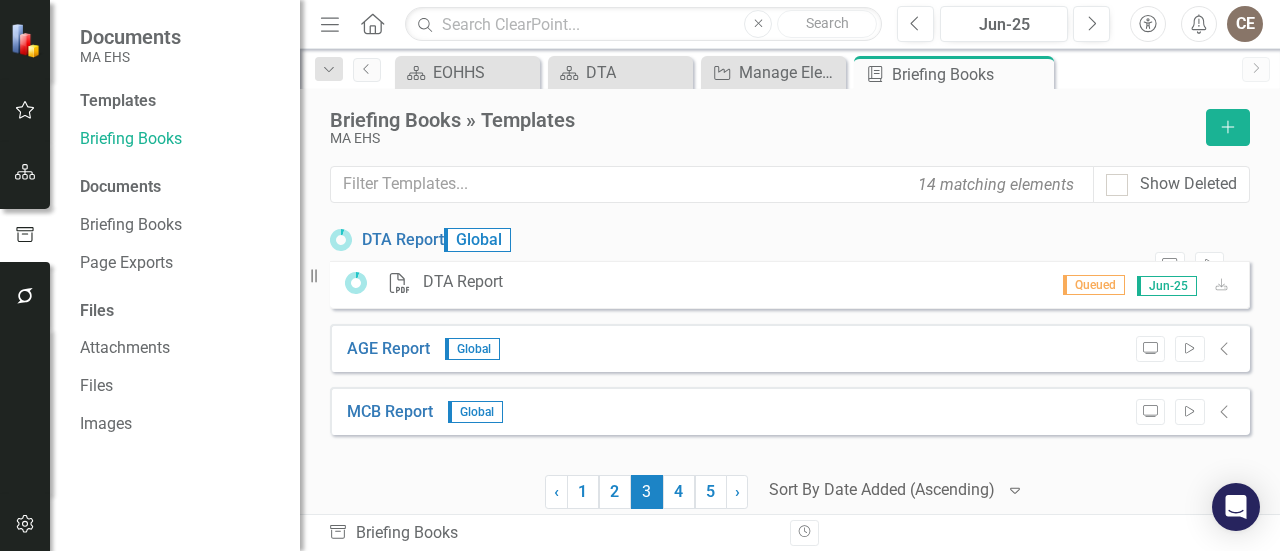 click on "DTA Report" at bounding box center [463, 282] 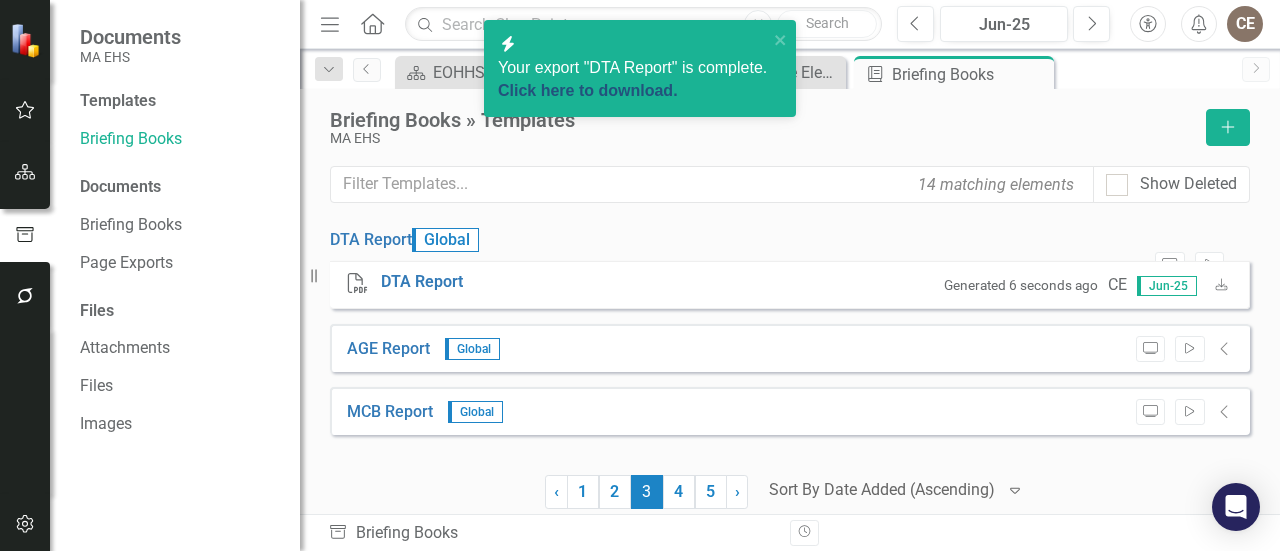click on "Click here to download." at bounding box center [588, 90] 